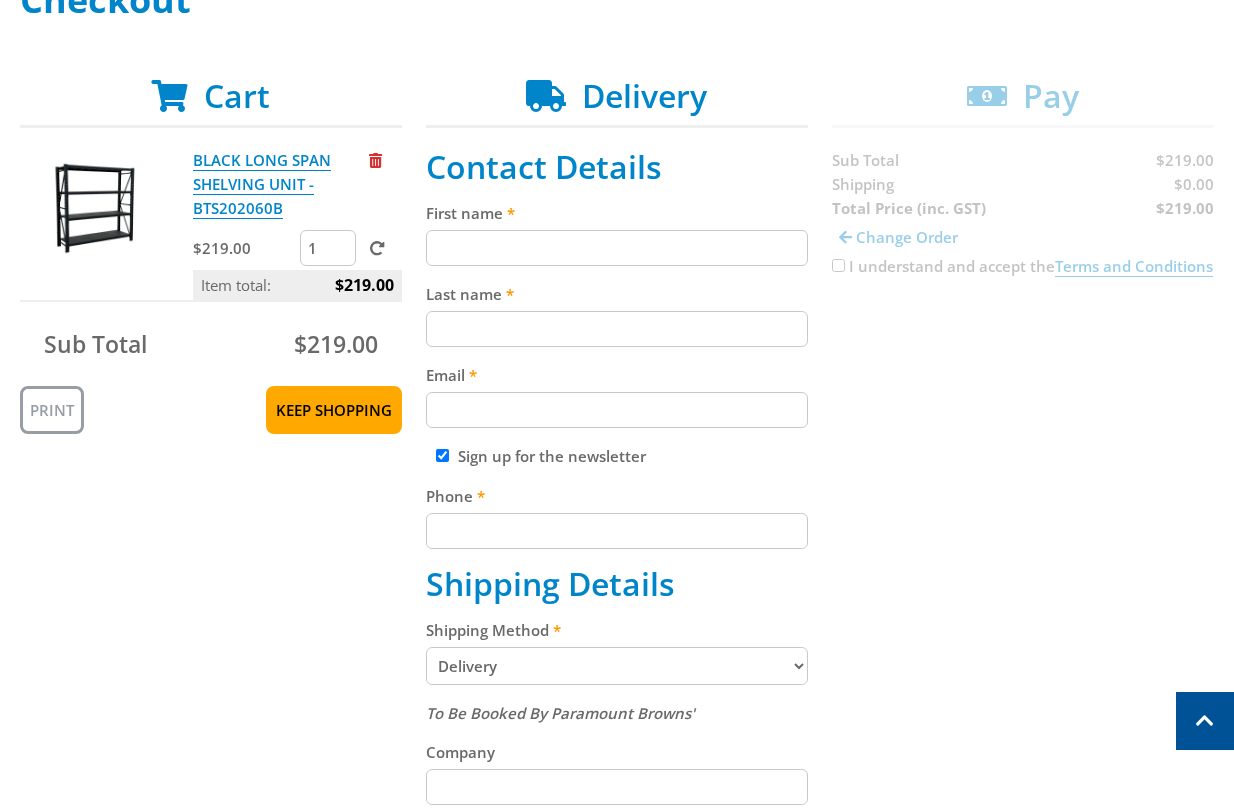 scroll, scrollTop: 0, scrollLeft: 0, axis: both 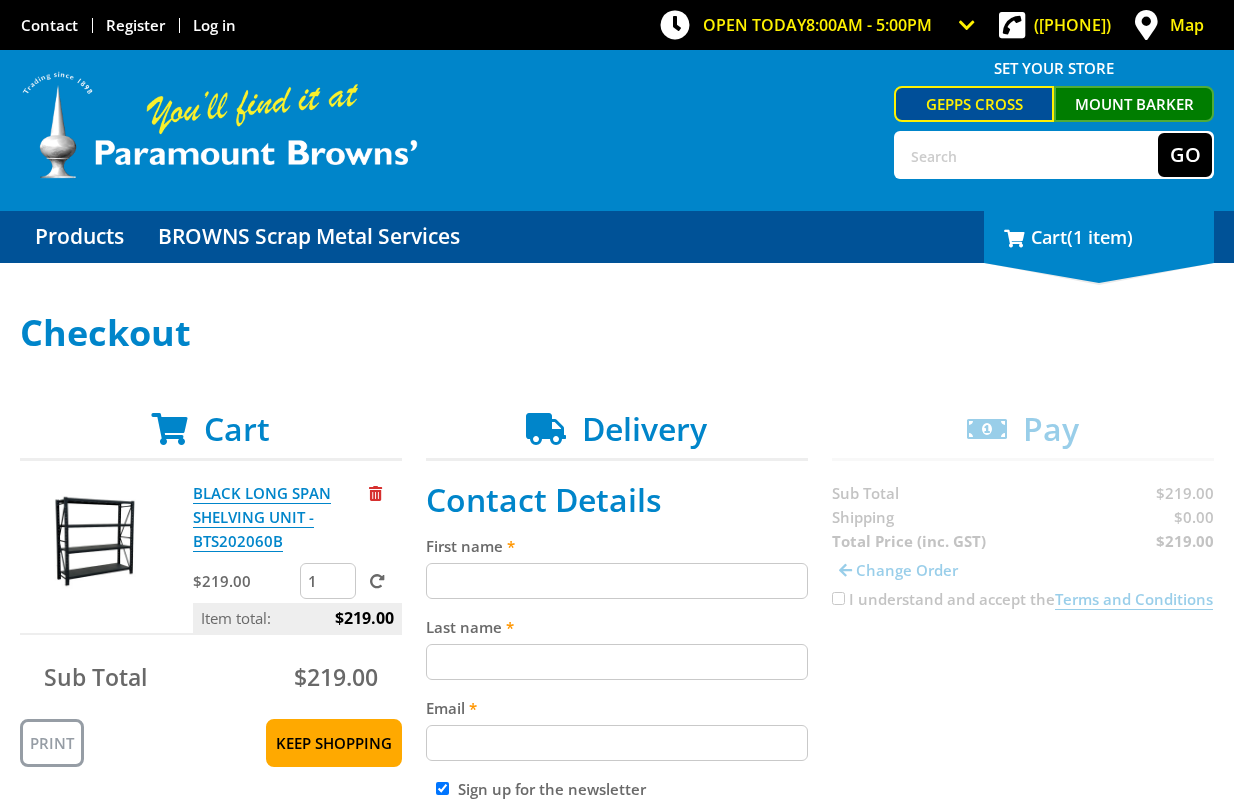 click on "(1 item)" at bounding box center (1100, 237) 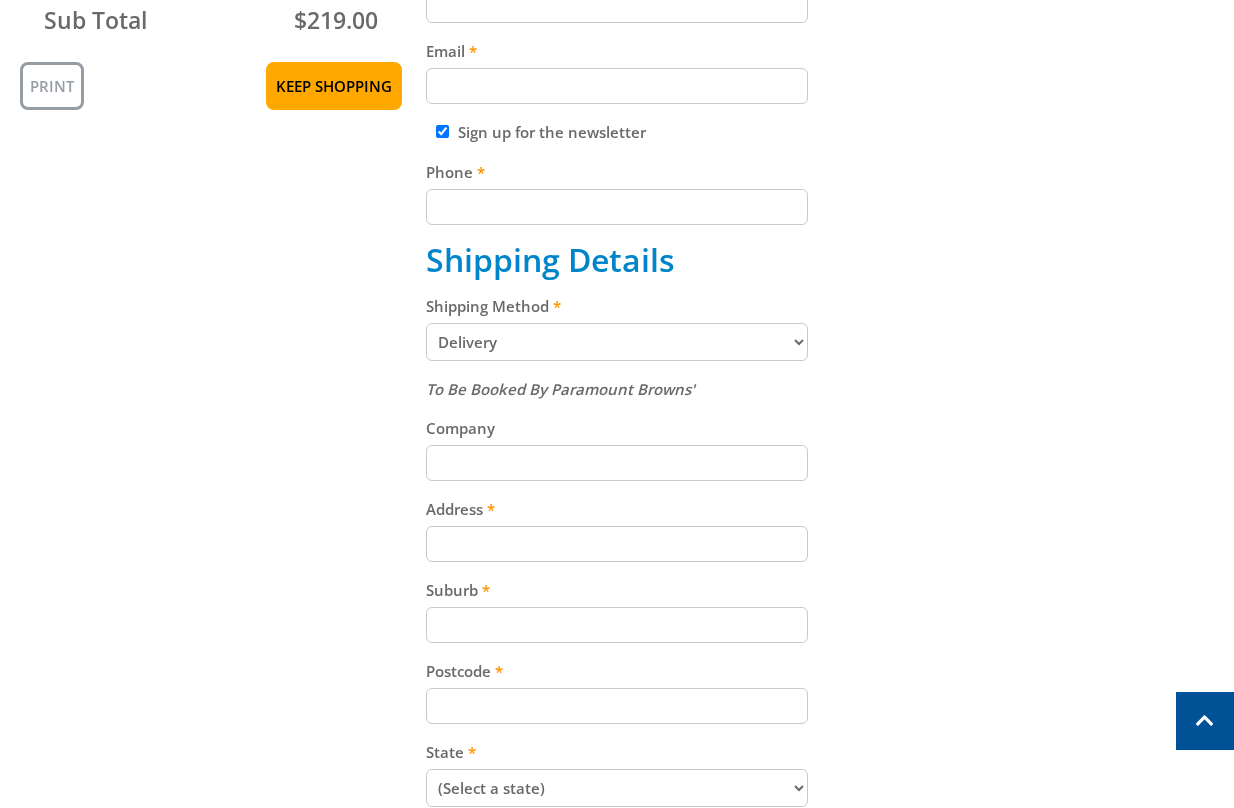 scroll, scrollTop: 1000, scrollLeft: 0, axis: vertical 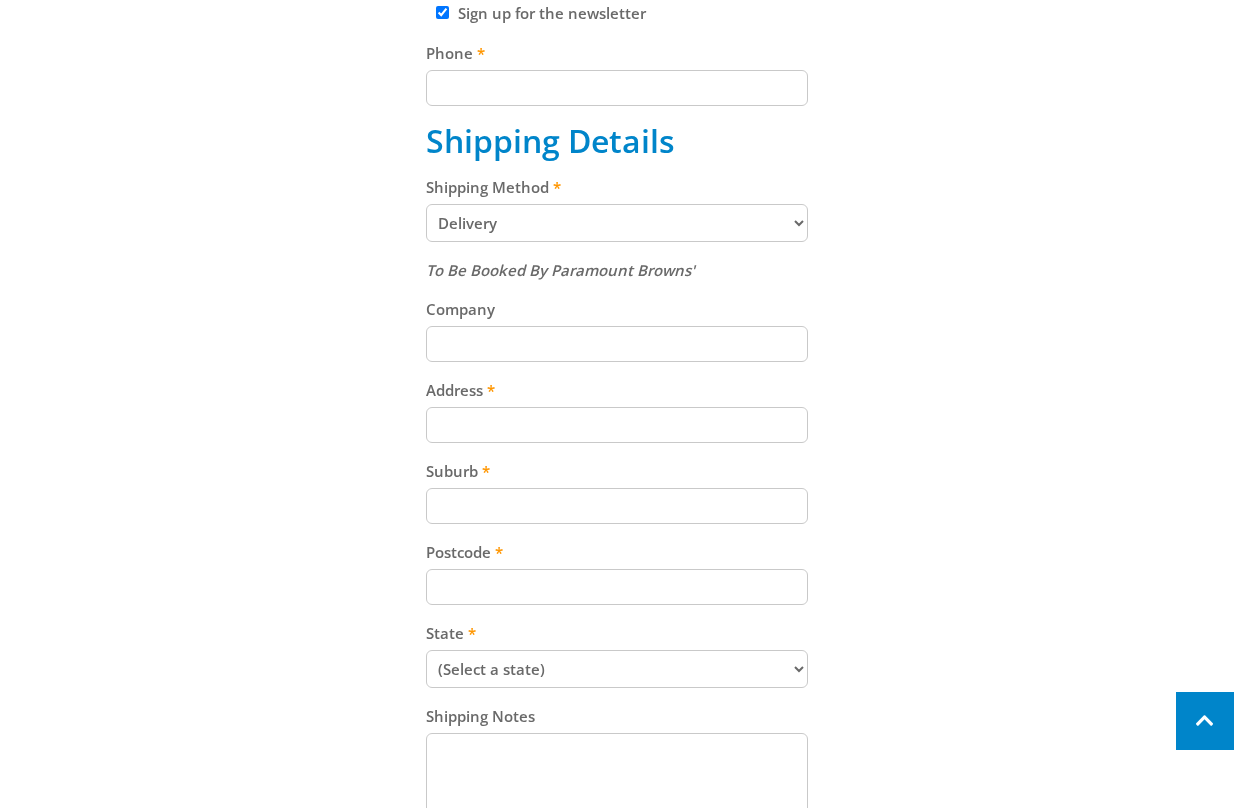 click at bounding box center (1205, 721) 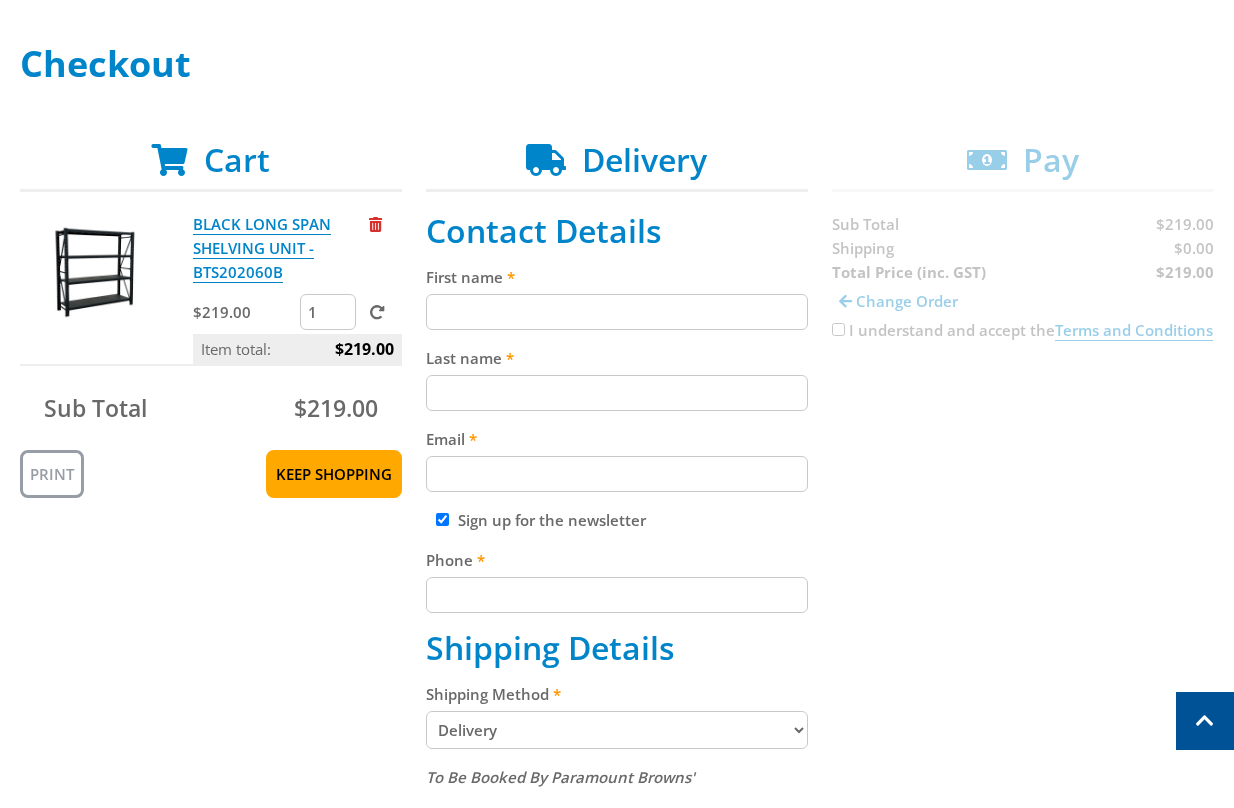 scroll, scrollTop: 467, scrollLeft: 0, axis: vertical 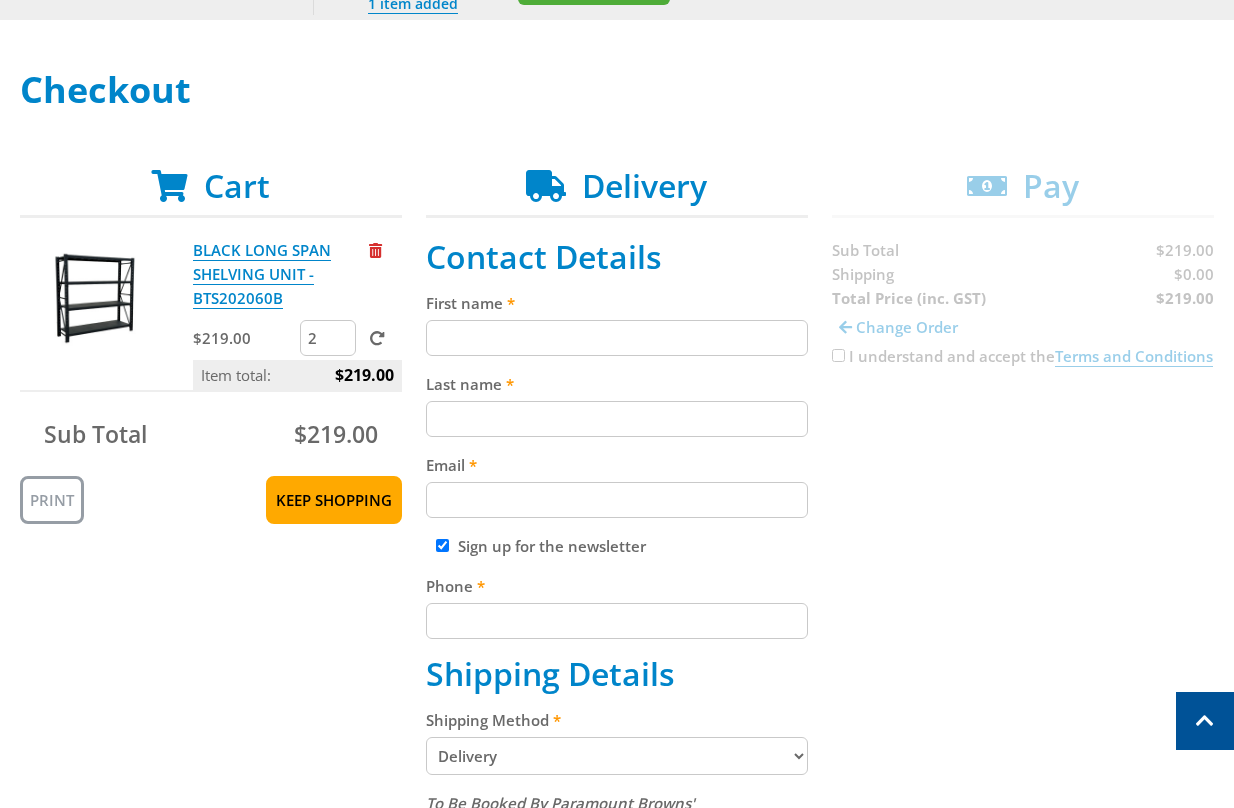click on "2" at bounding box center [328, 338] 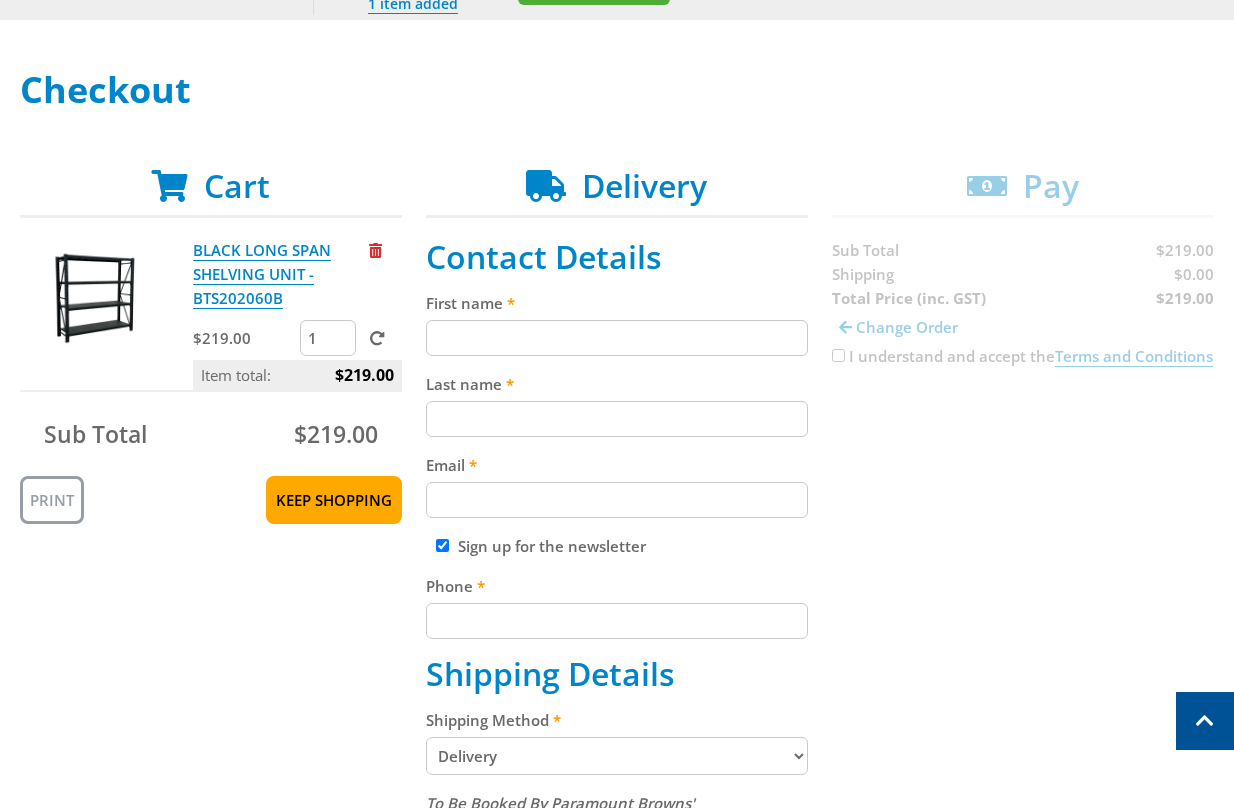 click on "1" at bounding box center (328, 338) 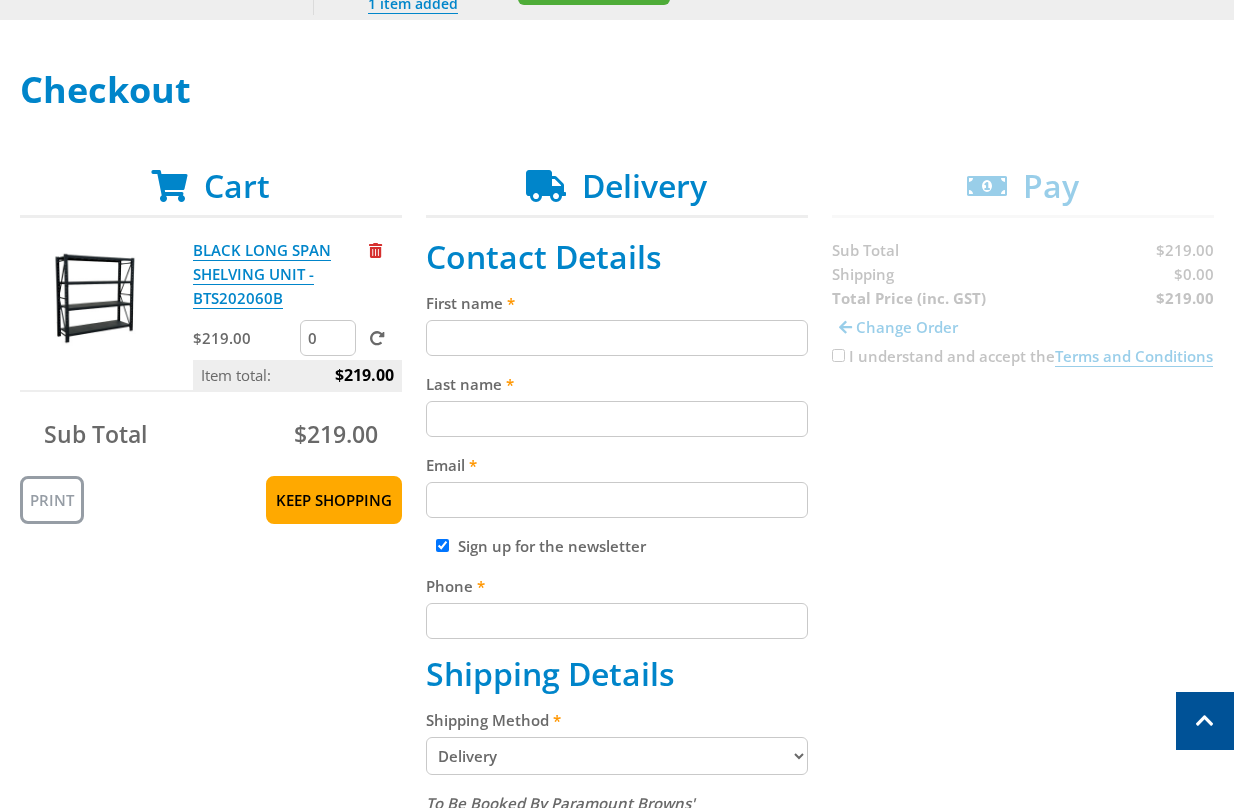 type on "0" 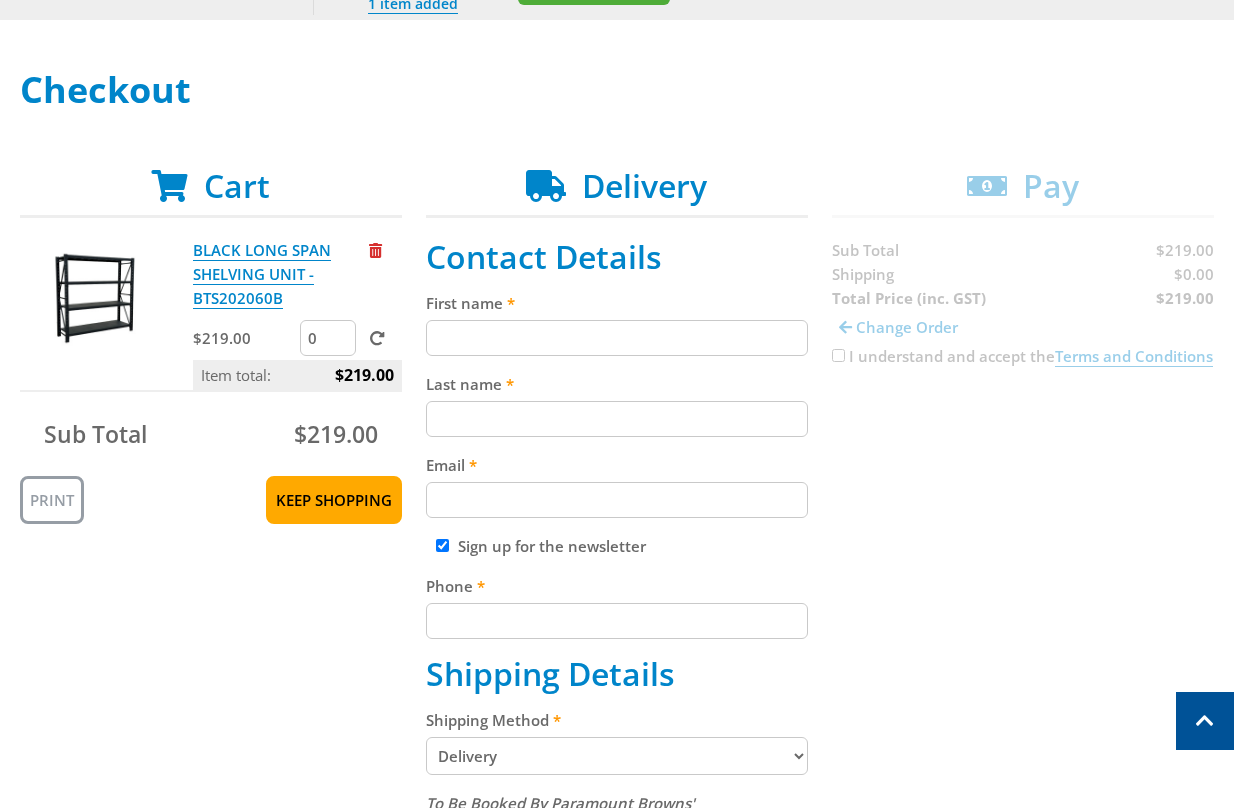 click on "Cart
BLACK LONG SPAN SHELVING UNIT - BTS202060B
$219.00
0
Item total:  $219.00
Sub Total
$219.00
Print
Keep Shopping
Delivery
Contact Details
First name
Last name
Email
Sign up for the newsletter
Phone
Shipping Details
Shipping Method
Pickup from Gepps Cross
Delivery
Preorder items
Your cart contains items that arent available yet
(Select an option)
Pickup Available Stock
Wait for Complete Order" at bounding box center [617, 806] 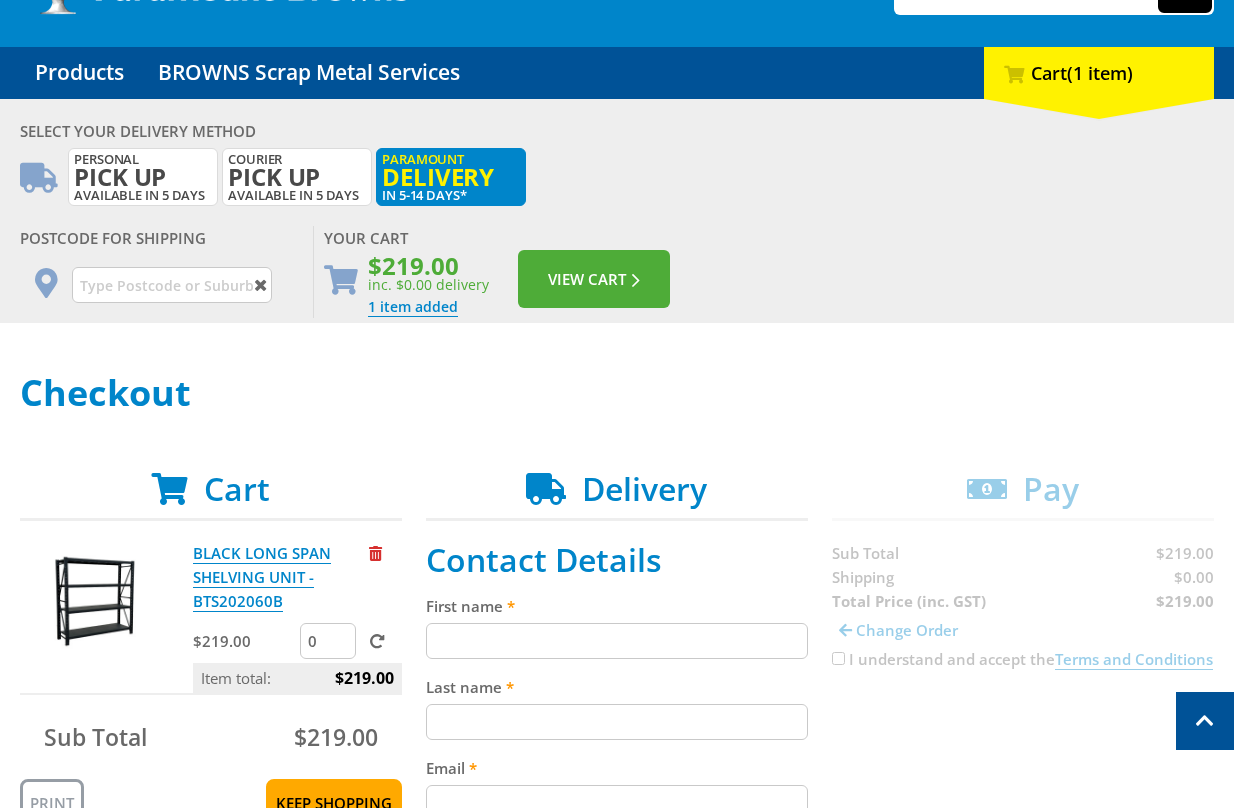 scroll, scrollTop: 133, scrollLeft: 0, axis: vertical 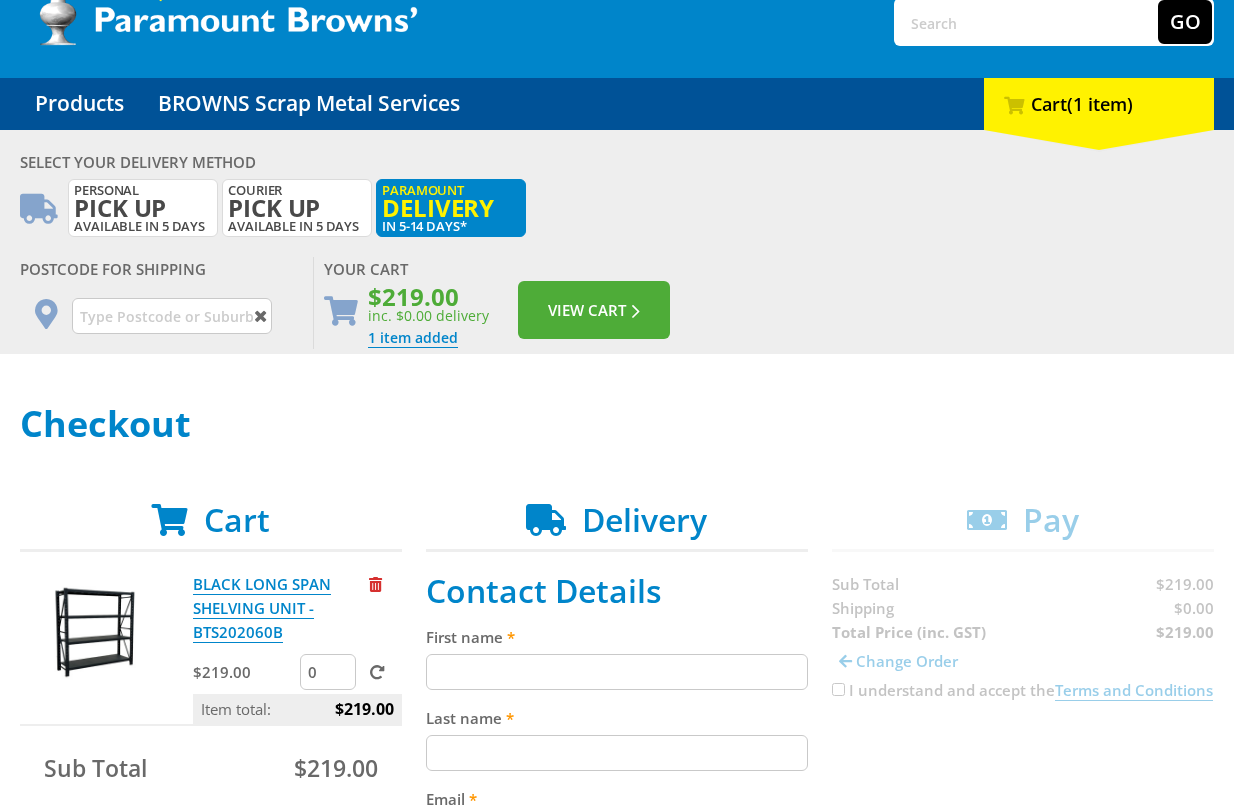 click on "Your Cart" at bounding box center [497, 269] 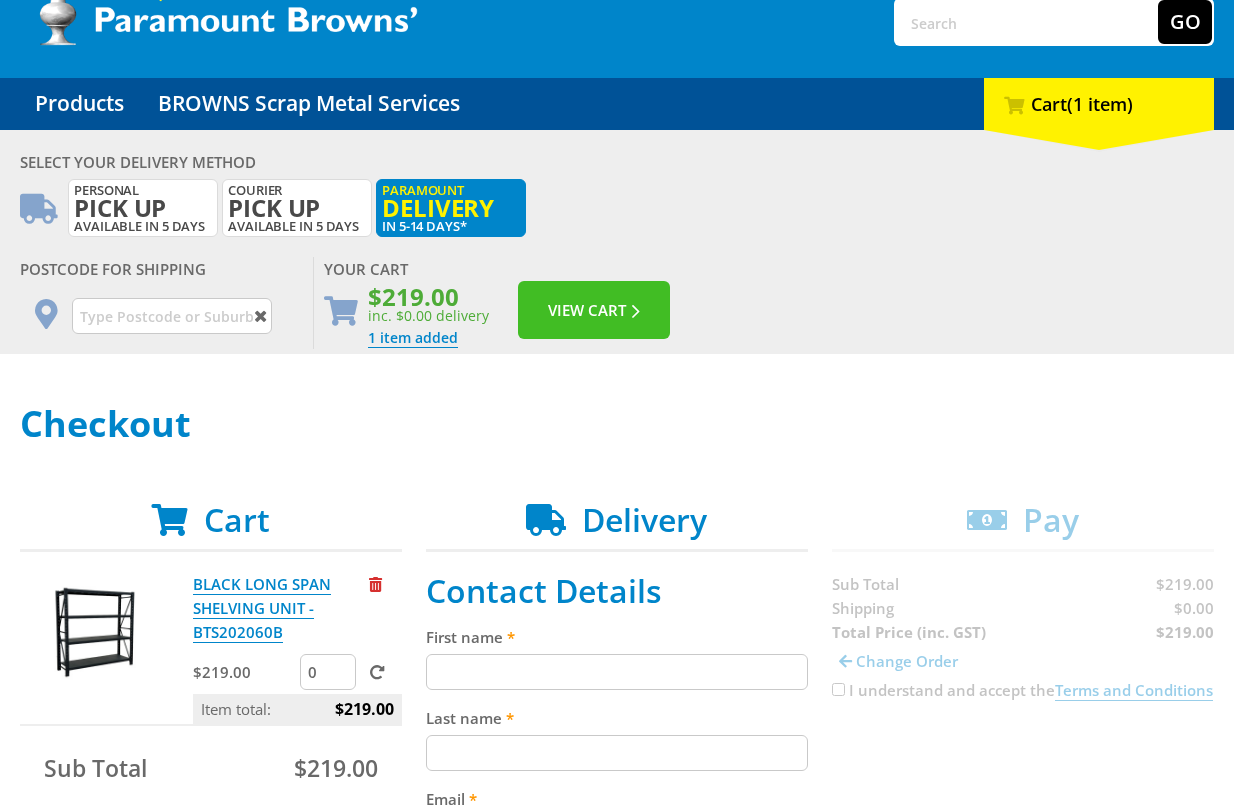 click on "View Cart" at bounding box center (594, 310) 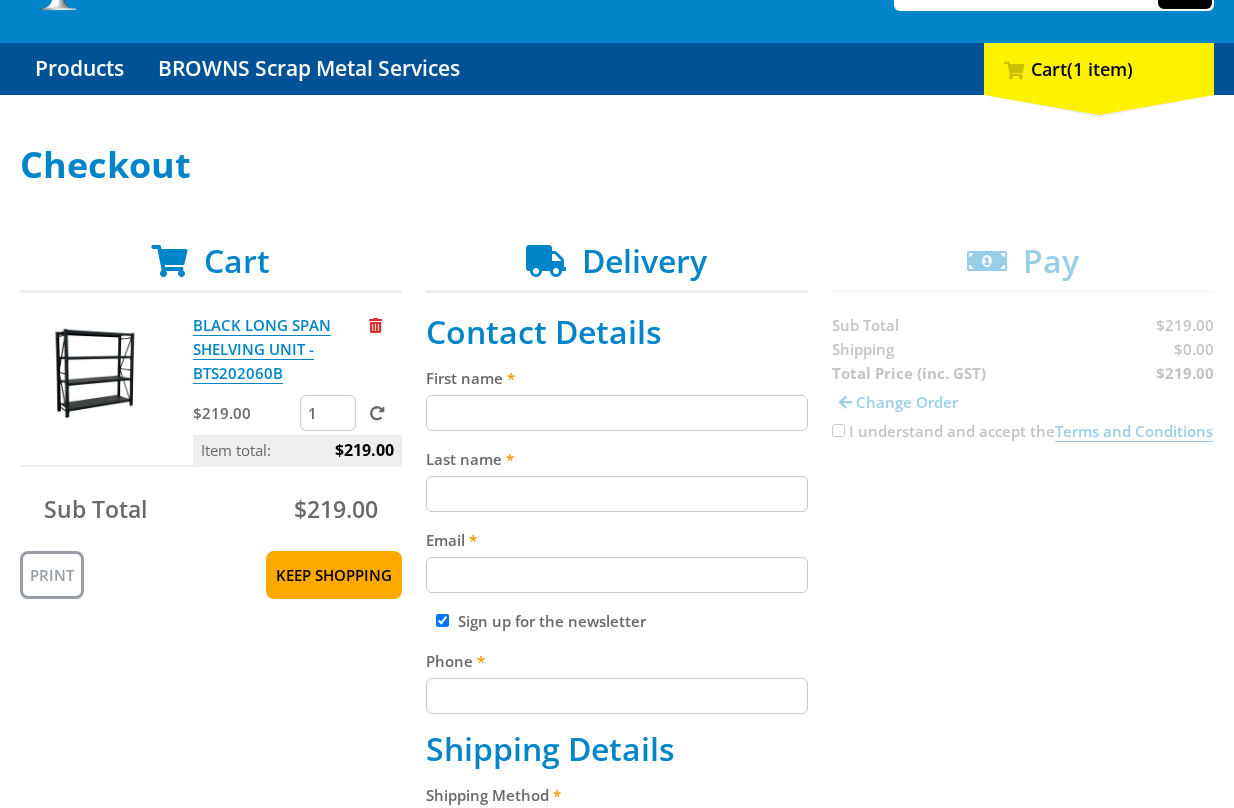scroll, scrollTop: 200, scrollLeft: 0, axis: vertical 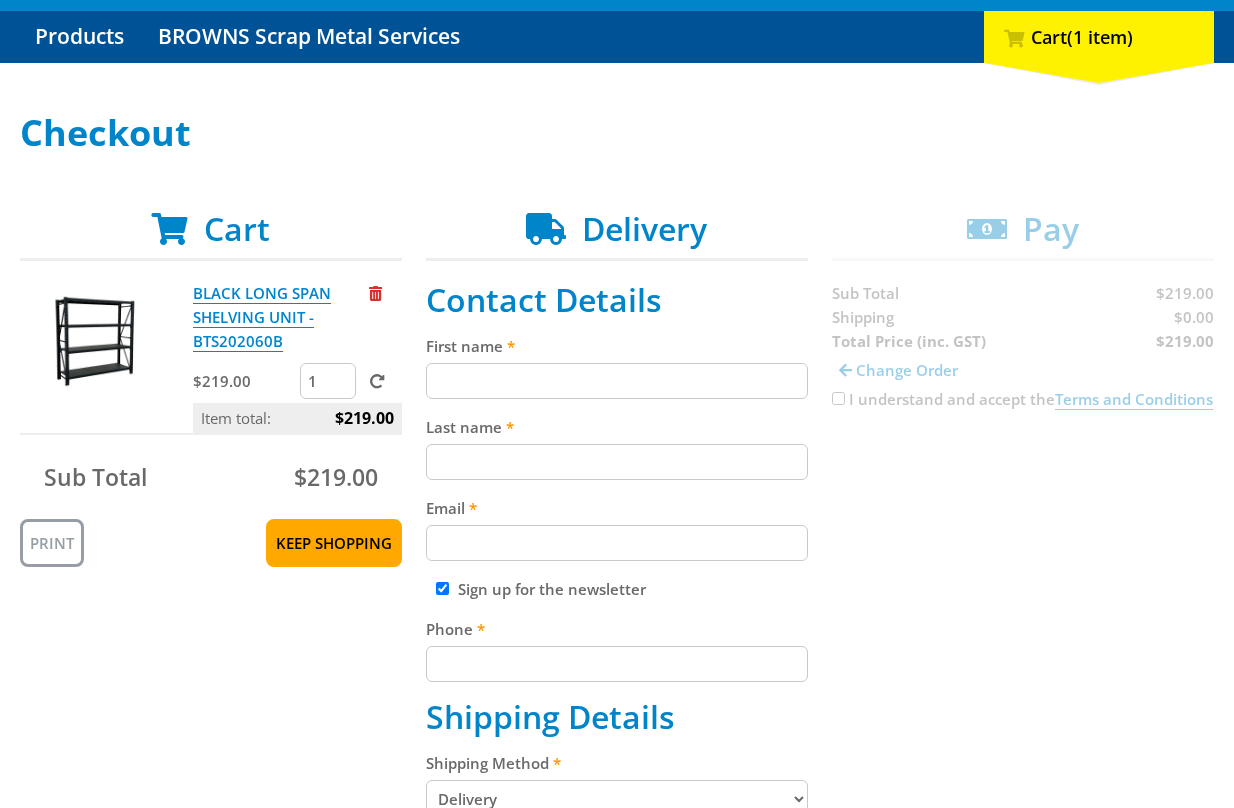 click on "Pickup from [LOCATION]" at bounding box center (617, 849) 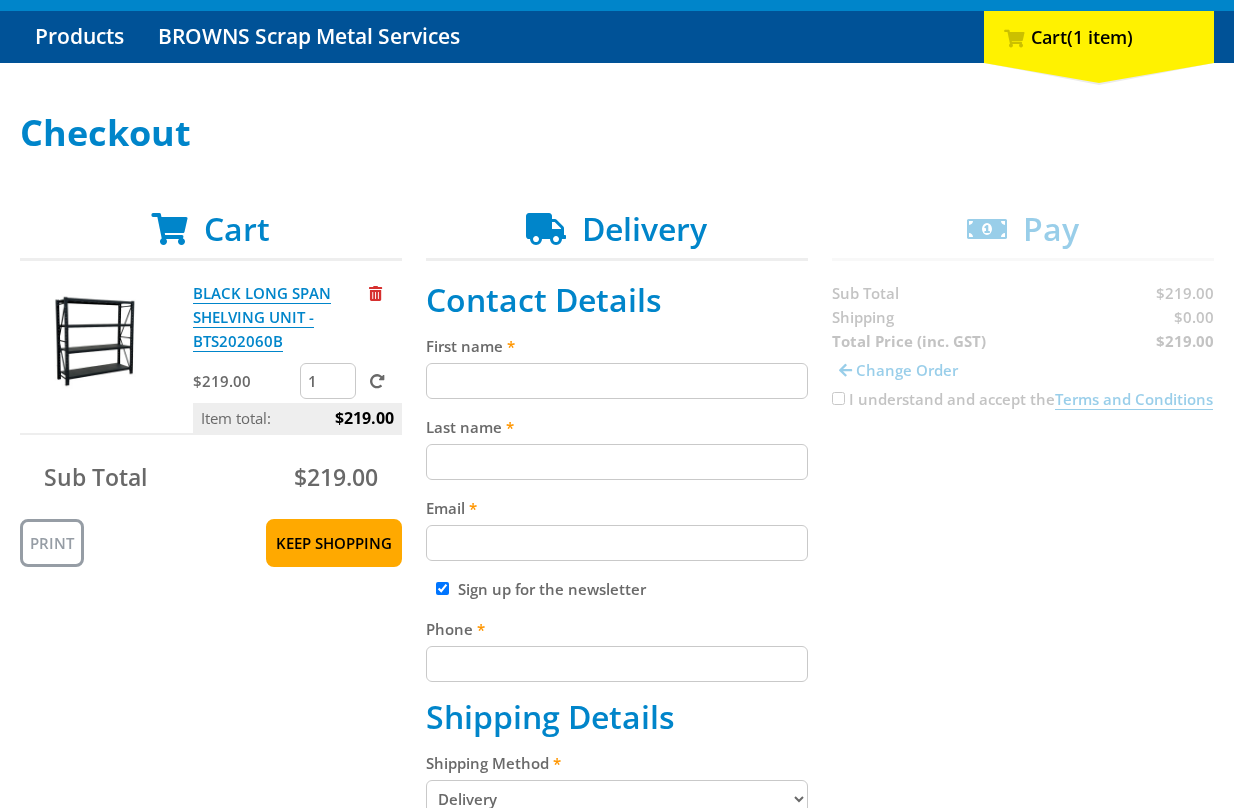 click on "Cart
BLACK LONG SPAN SHELVING UNIT - BTS202060B
$219.00
1
Item total:  $219.00
Sub Total
$219.00
Print
Keep Shopping
Delivery
Contact Details
First name
Last name
Email
Sign up for the newsletter
Phone
Shipping Details
Shipping Method
Pickup from Gepps Cross
Delivery
Preorder items
Your cart contains items that arent available yet
(Select an option)
Pickup Available Stock
Wait for Complete Order" at bounding box center (617, 849) 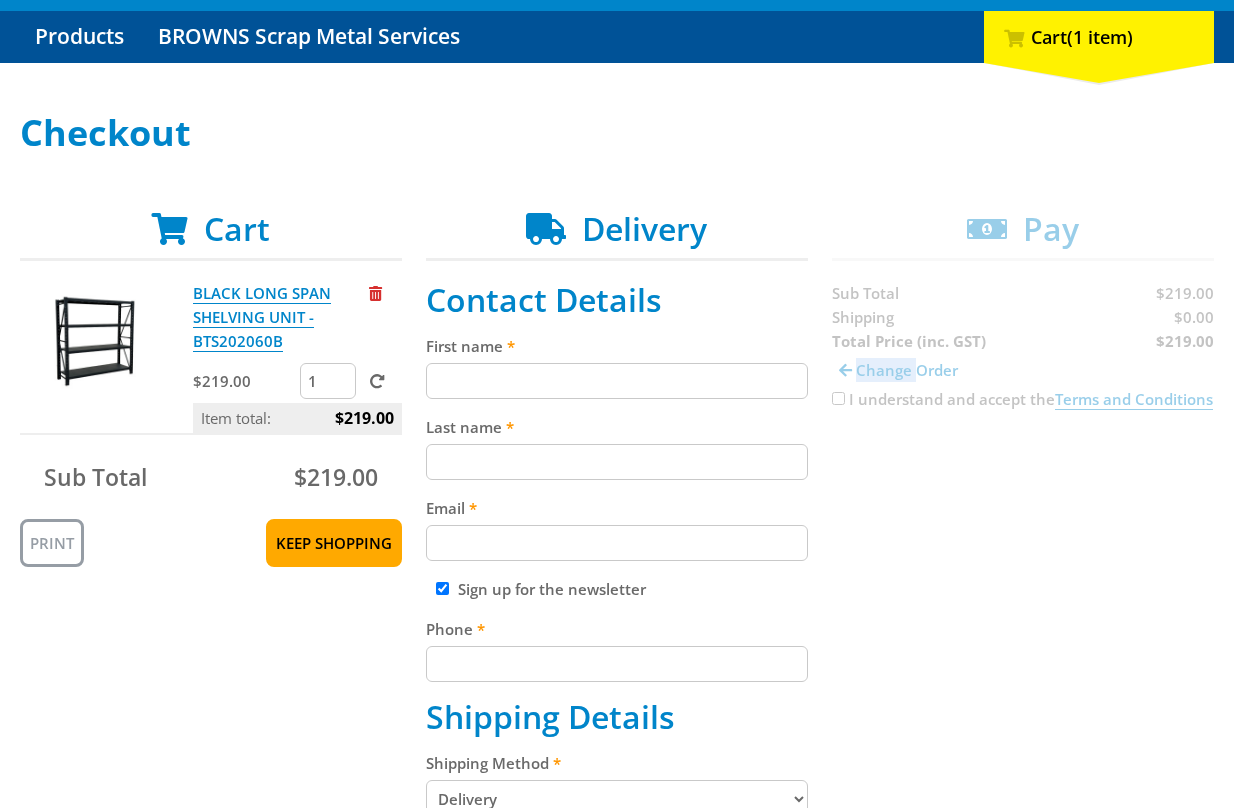 click on "Cart
BLACK LONG SPAN SHELVING UNIT - BTS202060B
$219.00
1
Item total:  $219.00
Sub Total
$219.00
Print
Keep Shopping
Delivery
Contact Details
First name
Last name
Email
Sign up for the newsletter
Phone
Shipping Details
Shipping Method
Pickup from Gepps Cross
Delivery
Preorder items
Your cart contains items that arent available yet
(Select an option)
Pickup Available Stock
Wait for Complete Order" at bounding box center [617, 849] 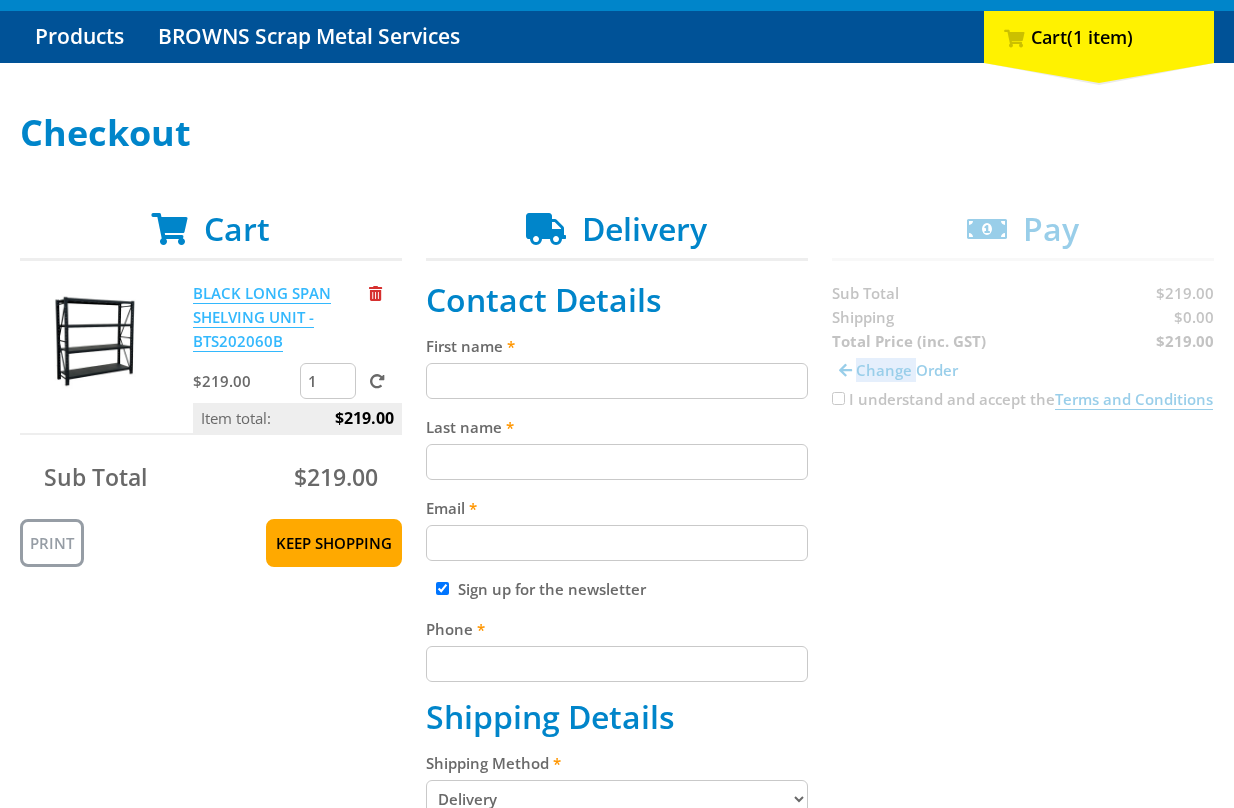 click on "BLACK LONG SPAN SHELVING UNIT - BTS202060B" at bounding box center [262, 317] 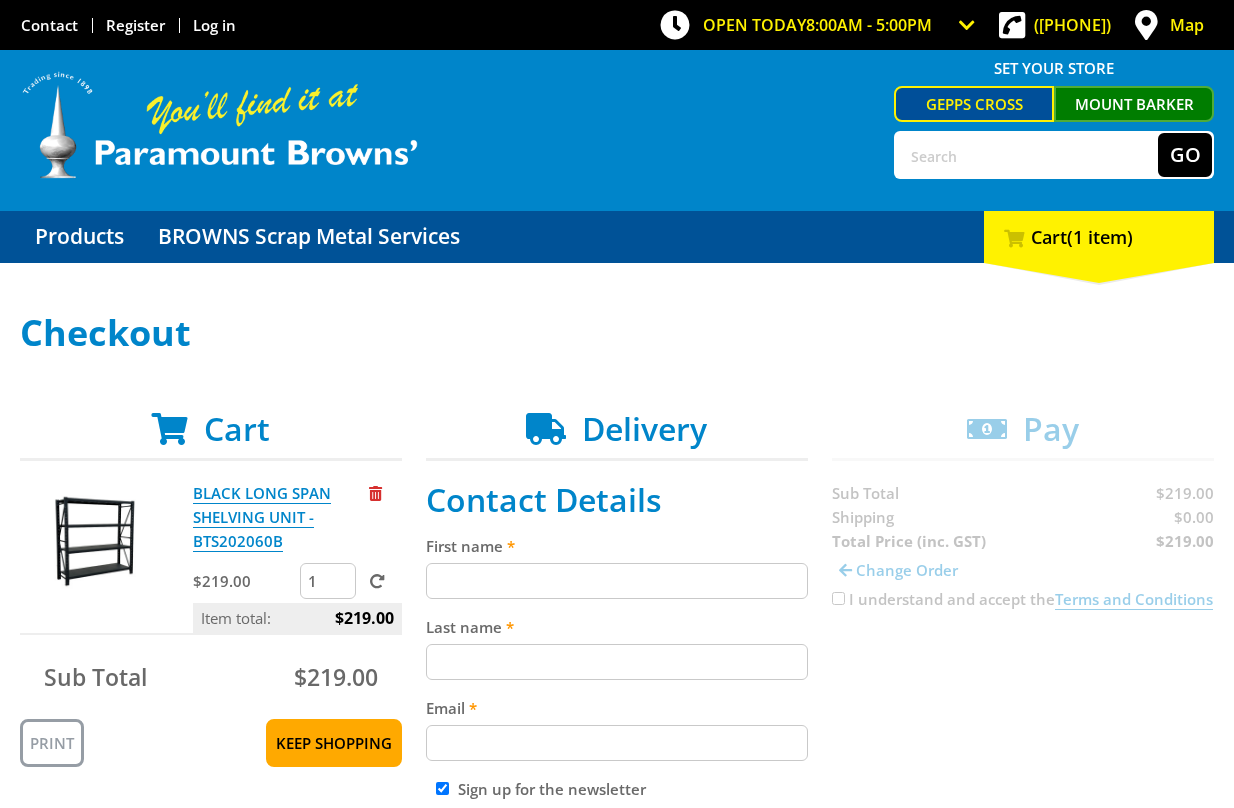 scroll, scrollTop: 0, scrollLeft: 0, axis: both 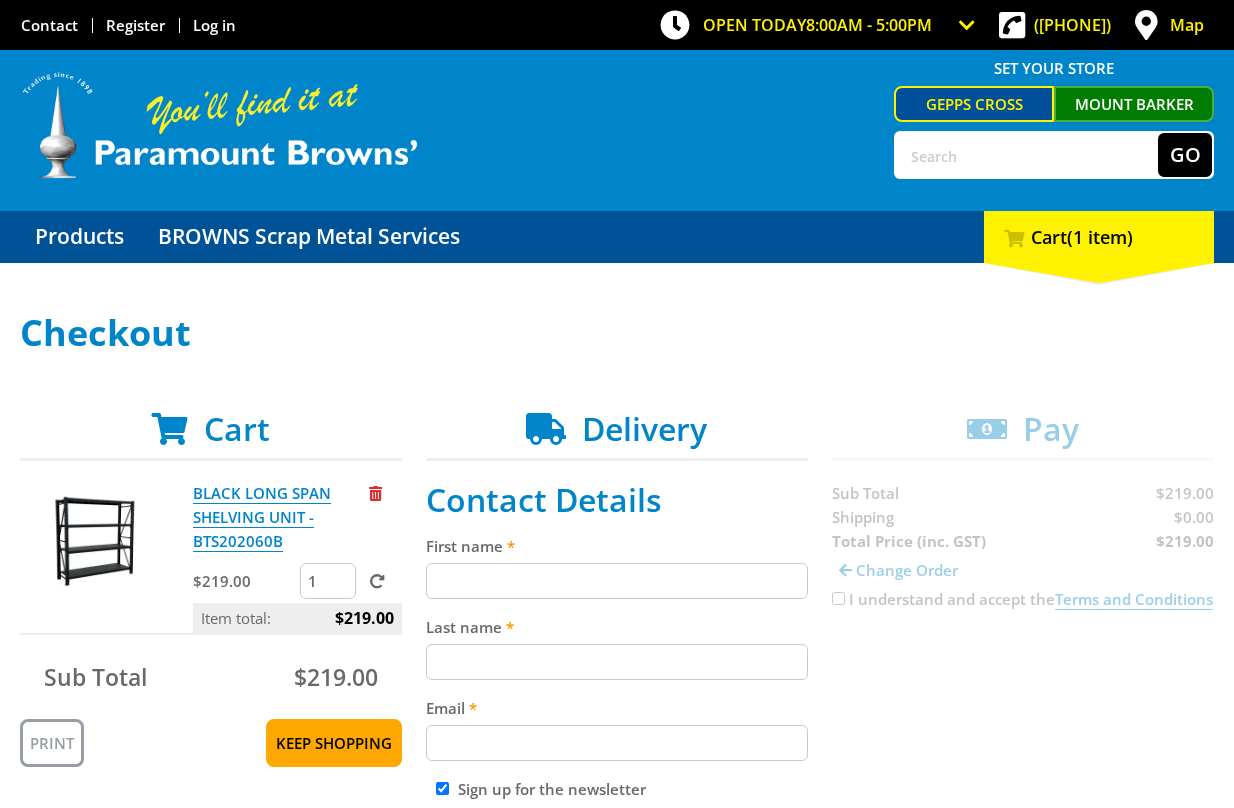click on "Cart
BLACK LONG SPAN SHELVING UNIT - BTS202060B
$219.00
1
Item total:  $219.00
Sub Total
$219.00
Print
Keep Shopping
Delivery
Contact Details
First name
Last name
Email
Sign up for the newsletter
Phone
Shipping Details
Shipping Method
Pickup from Gepps Cross
Delivery
Preorder items
Your cart contains items that arent available yet
(Select an option)
Pickup Available Stock
Wait for Complete Order" at bounding box center (617, 1049) 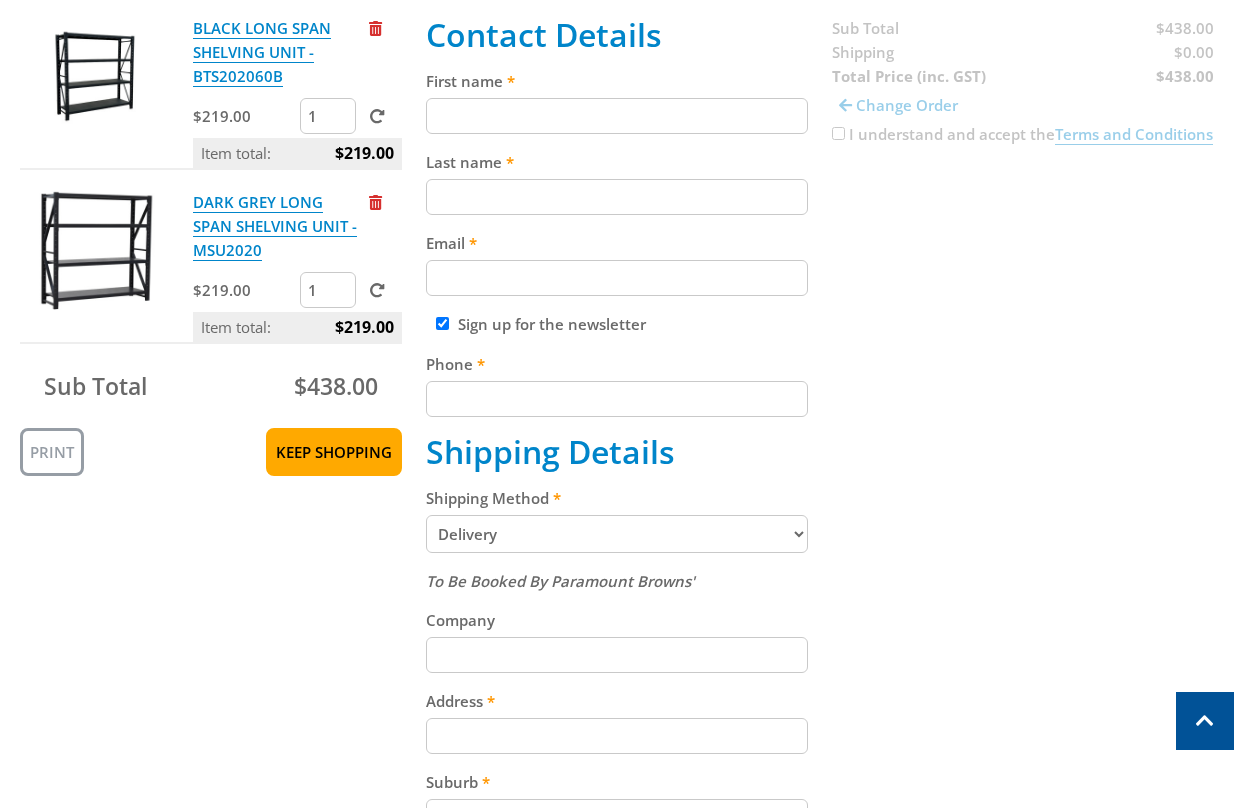 scroll, scrollTop: 467, scrollLeft: 0, axis: vertical 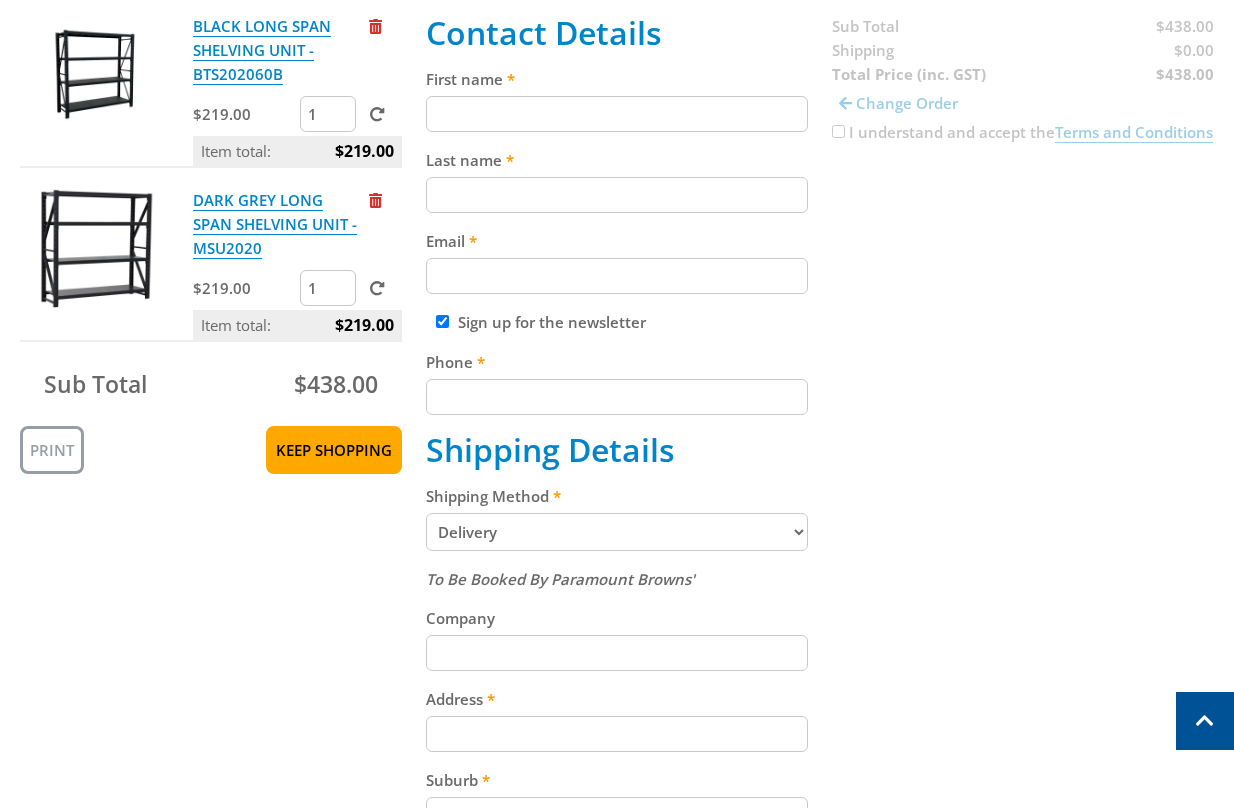 click on "Item total:  $219.00" at bounding box center [297, 151] 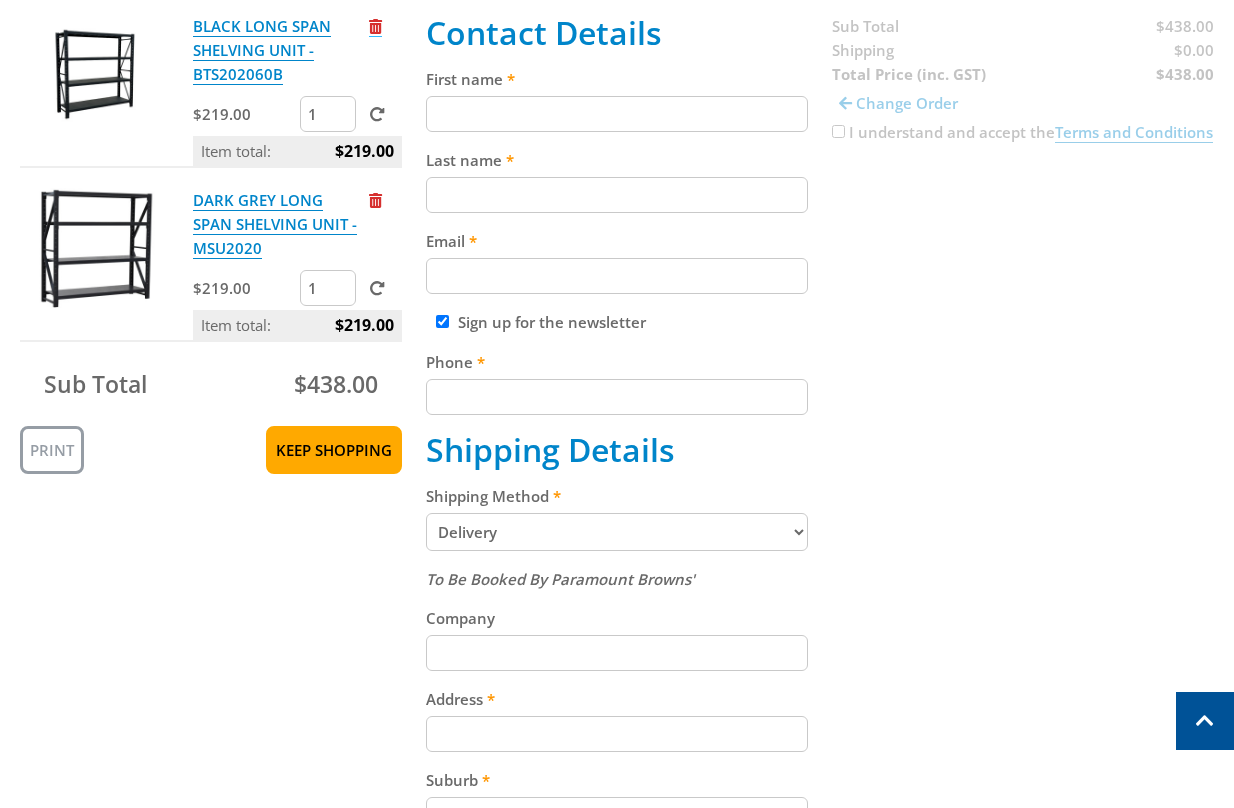 click at bounding box center (375, 26) 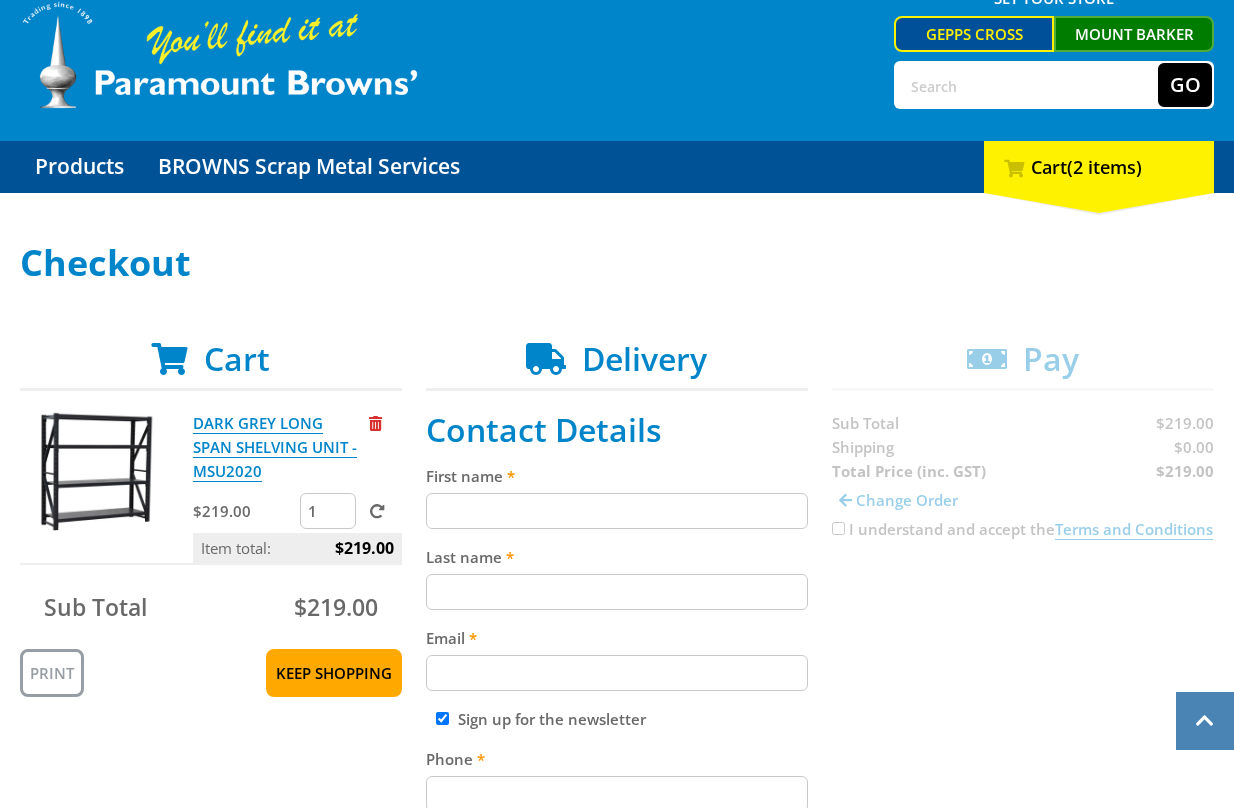 scroll, scrollTop: 67, scrollLeft: 0, axis: vertical 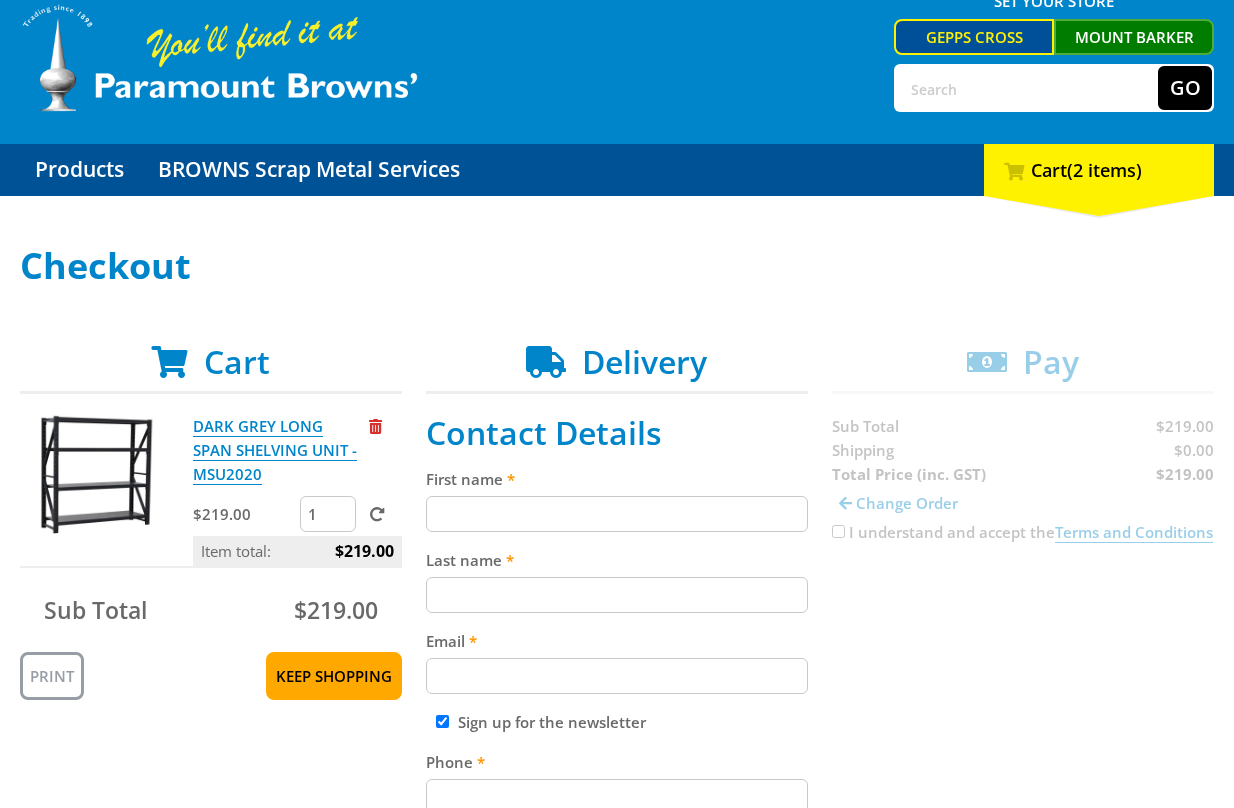 click on "Cart" at bounding box center (237, 361) 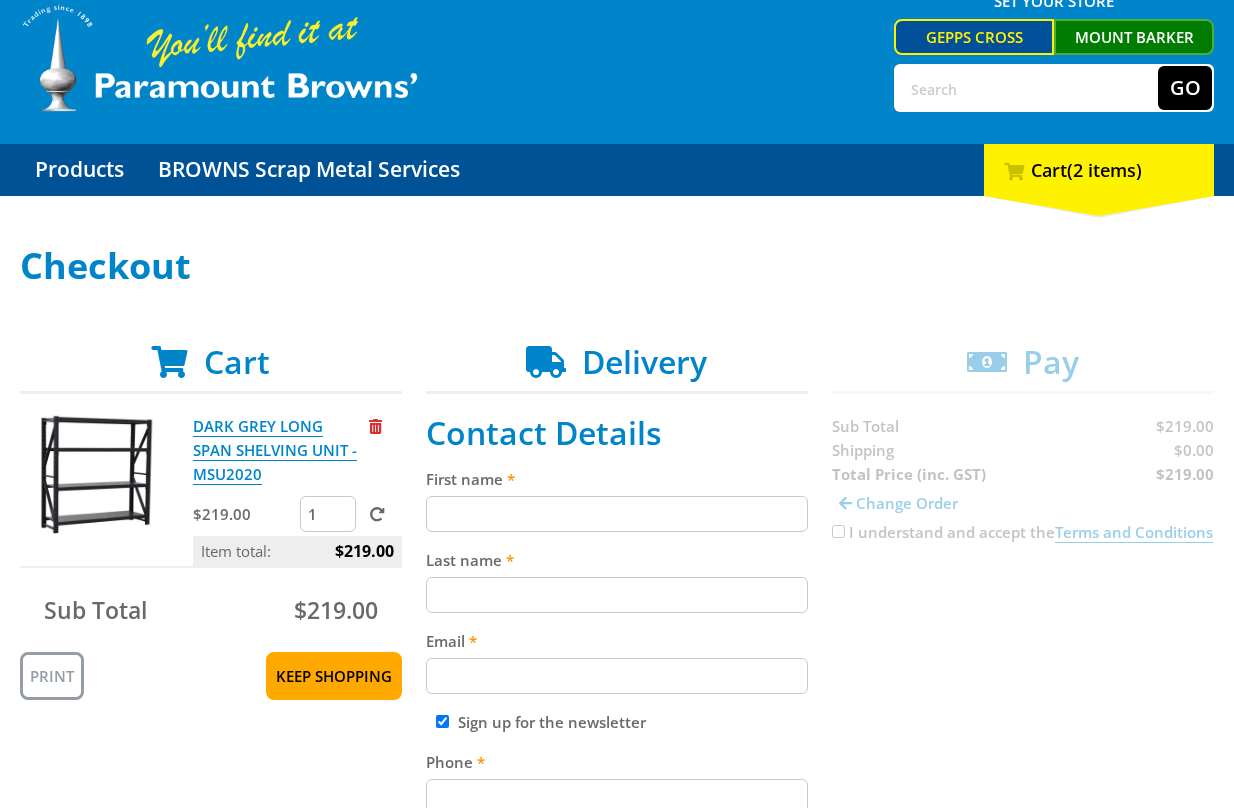 click on "Checkout" at bounding box center [617, 266] 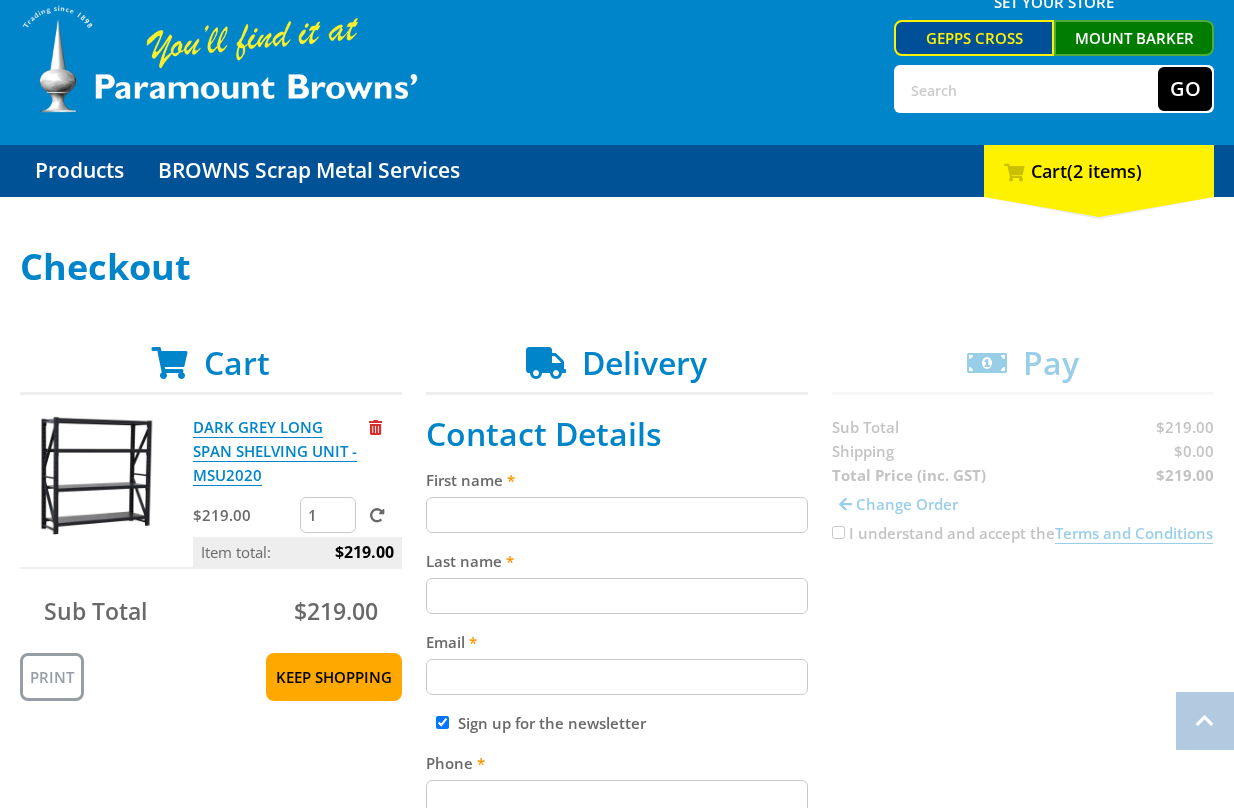 scroll, scrollTop: 0, scrollLeft: 0, axis: both 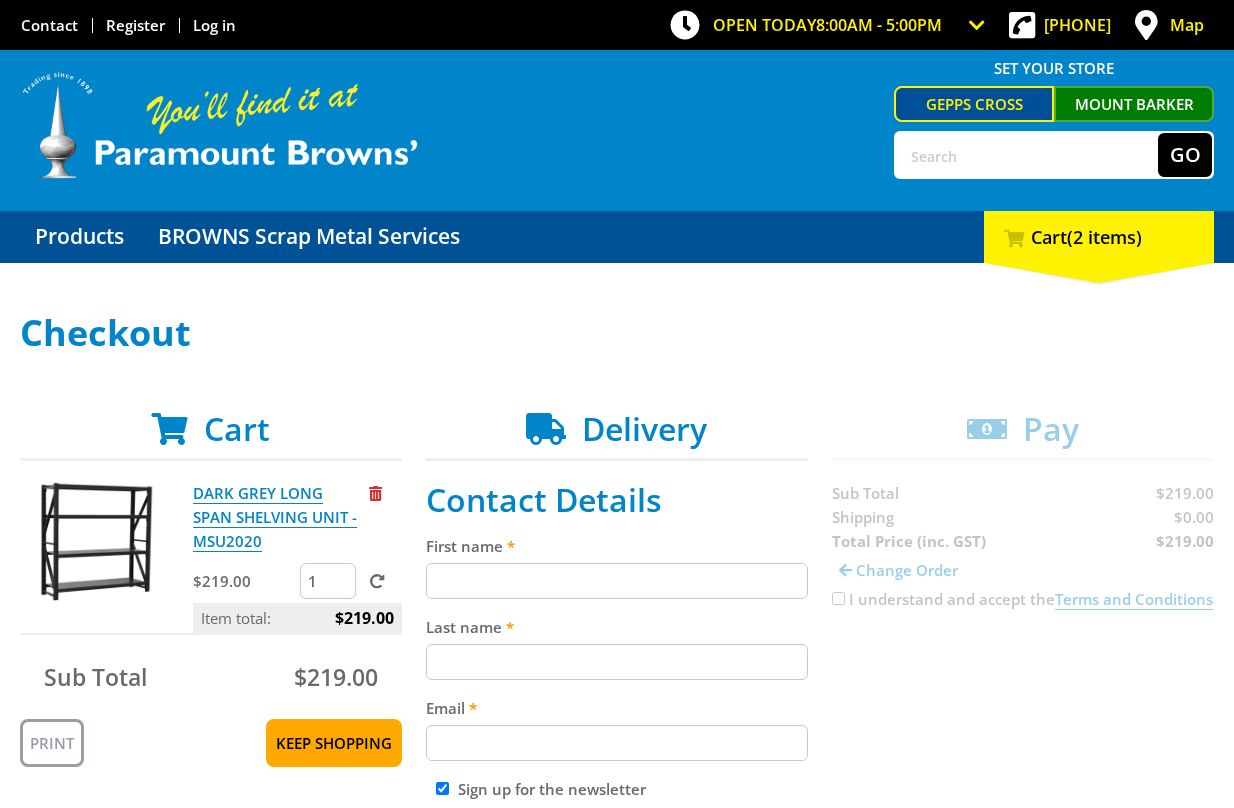 click on "Gepps Cross" at bounding box center [974, 104] 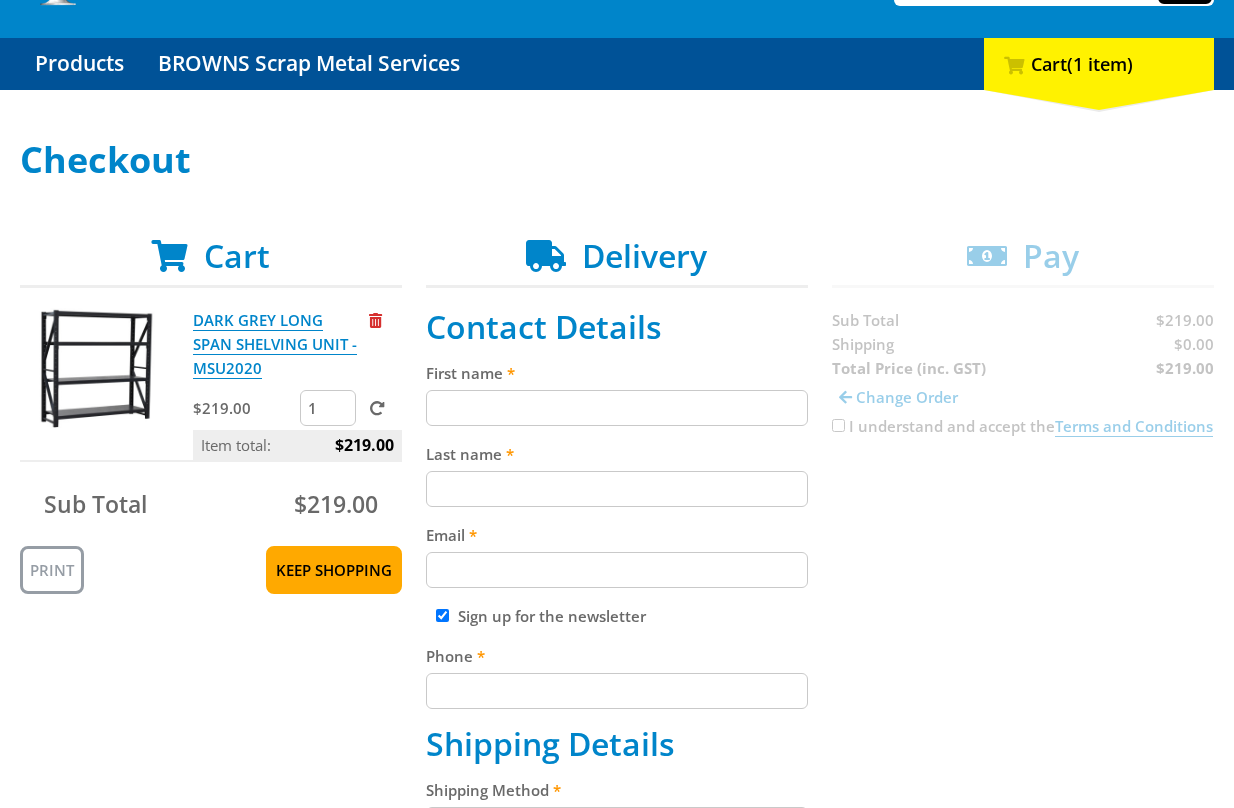 scroll, scrollTop: 200, scrollLeft: 0, axis: vertical 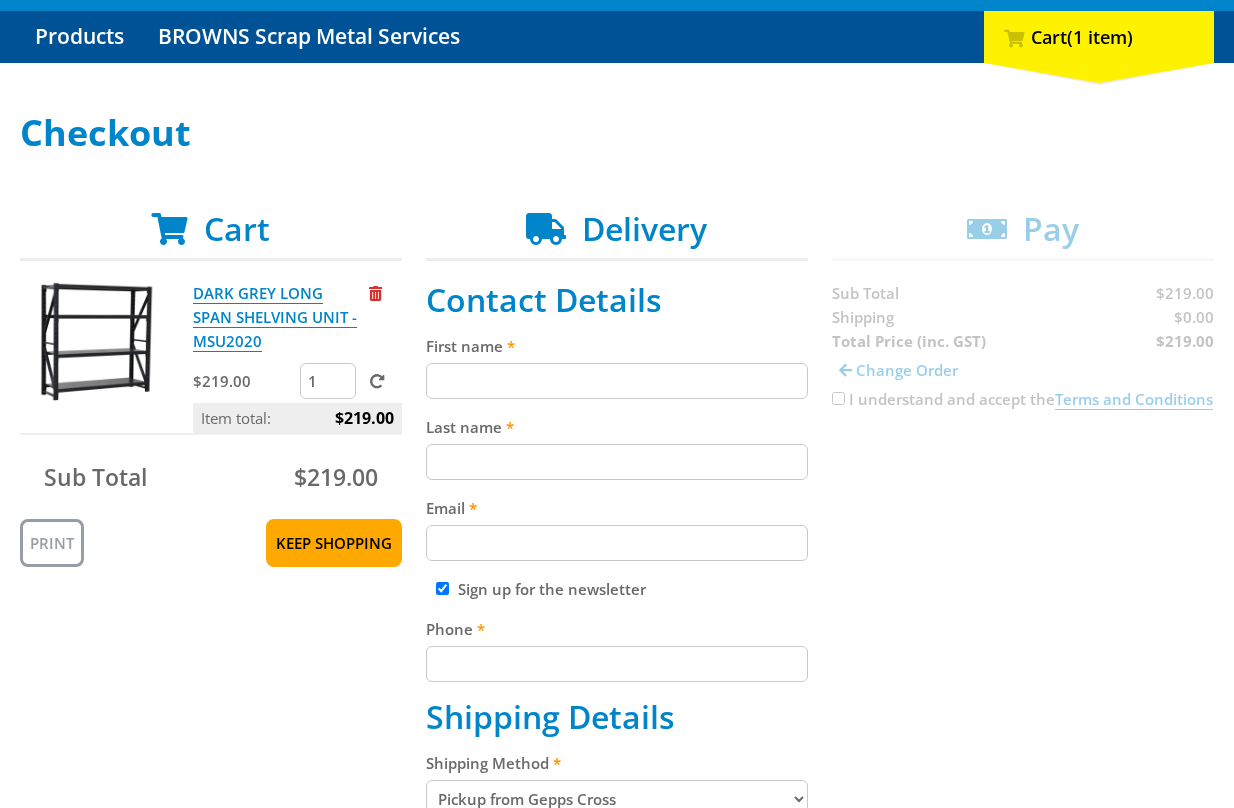 click on "First name" at bounding box center (617, 381) 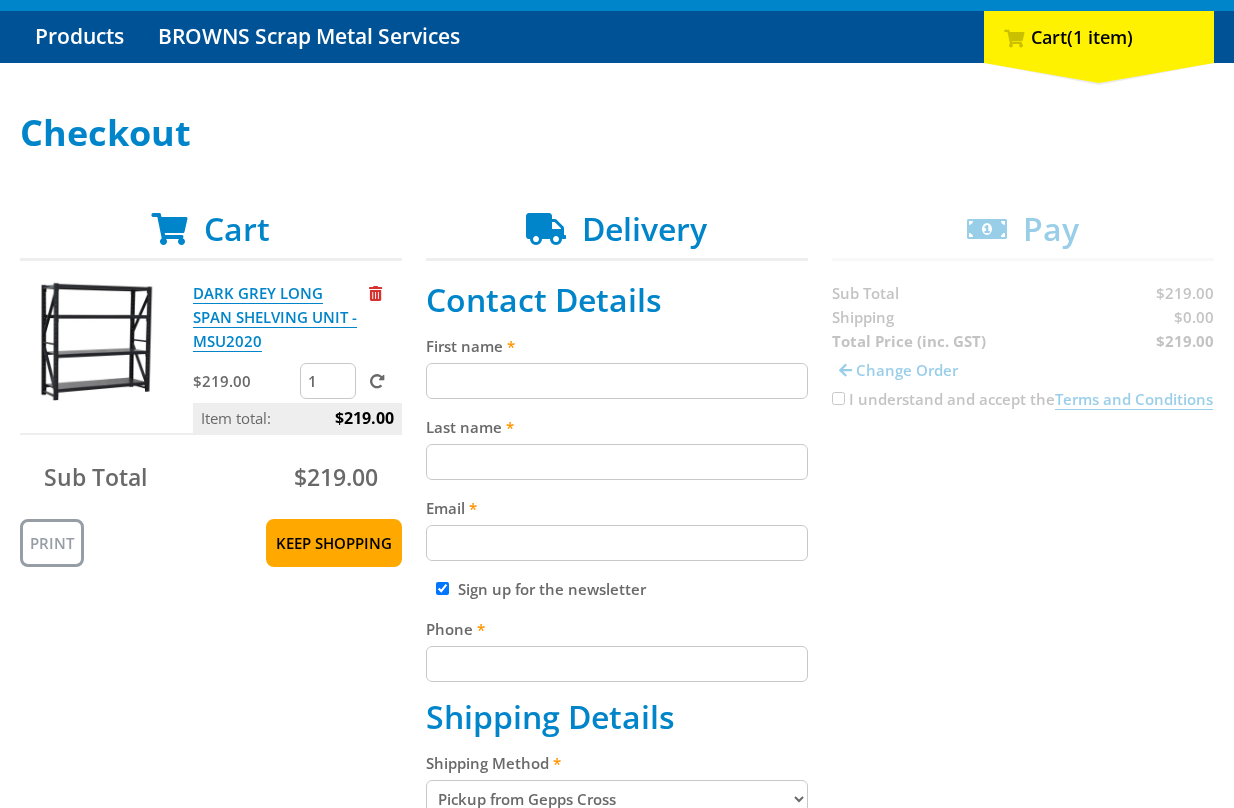 type on "Stephen" 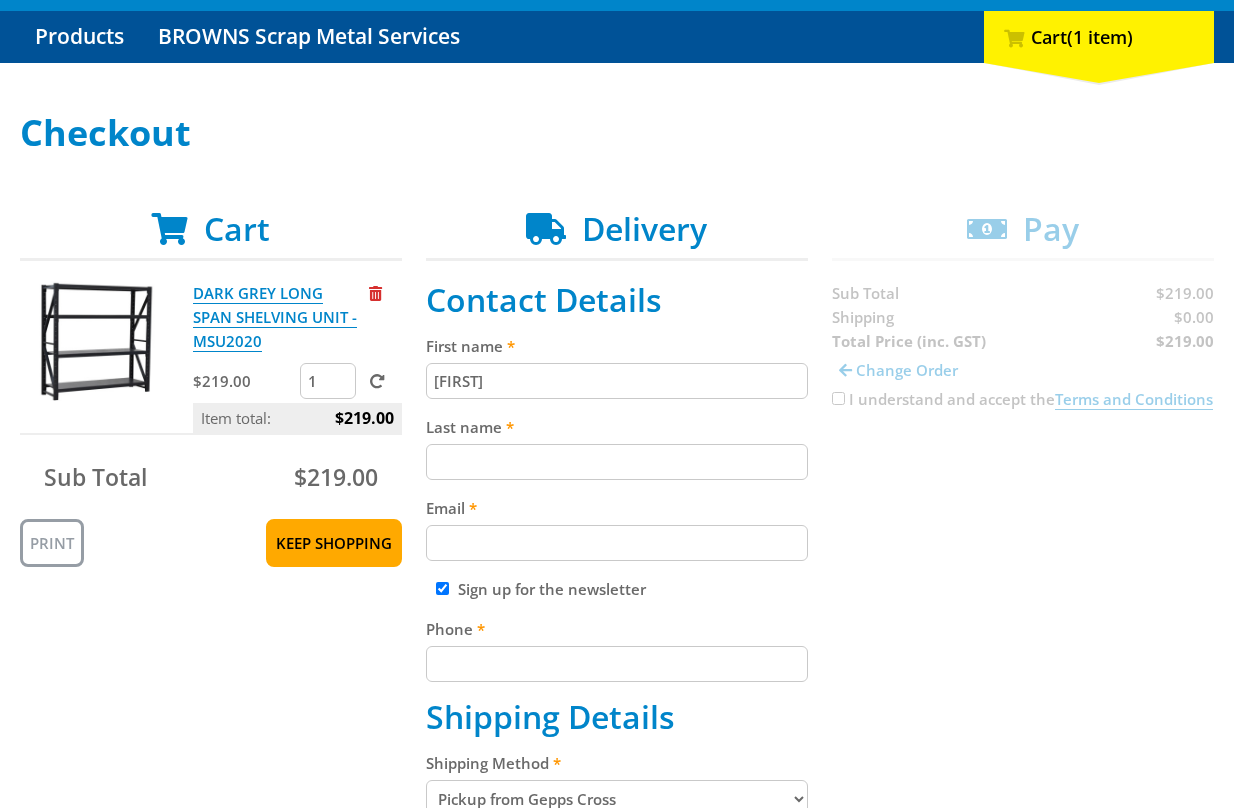 type on "Pearce" 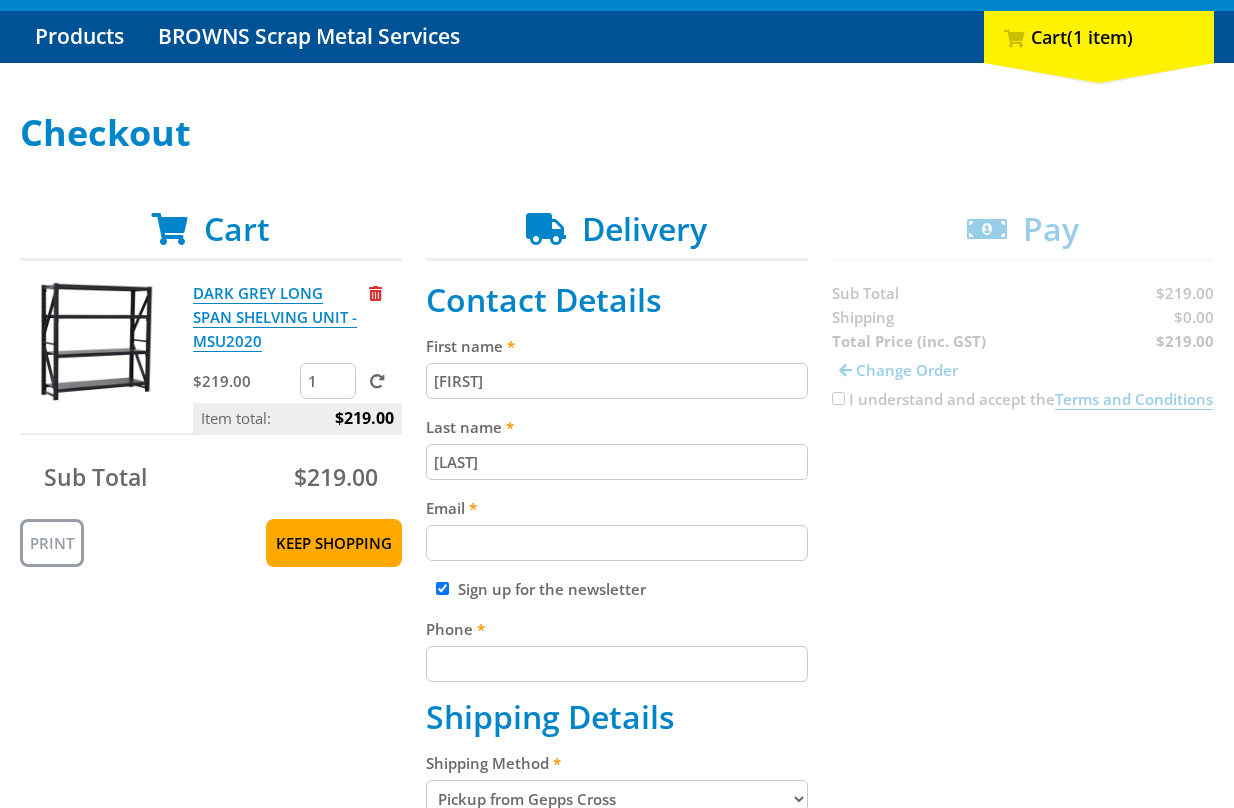 type on "stephen.pearce@bendigoadelaide.com.au" 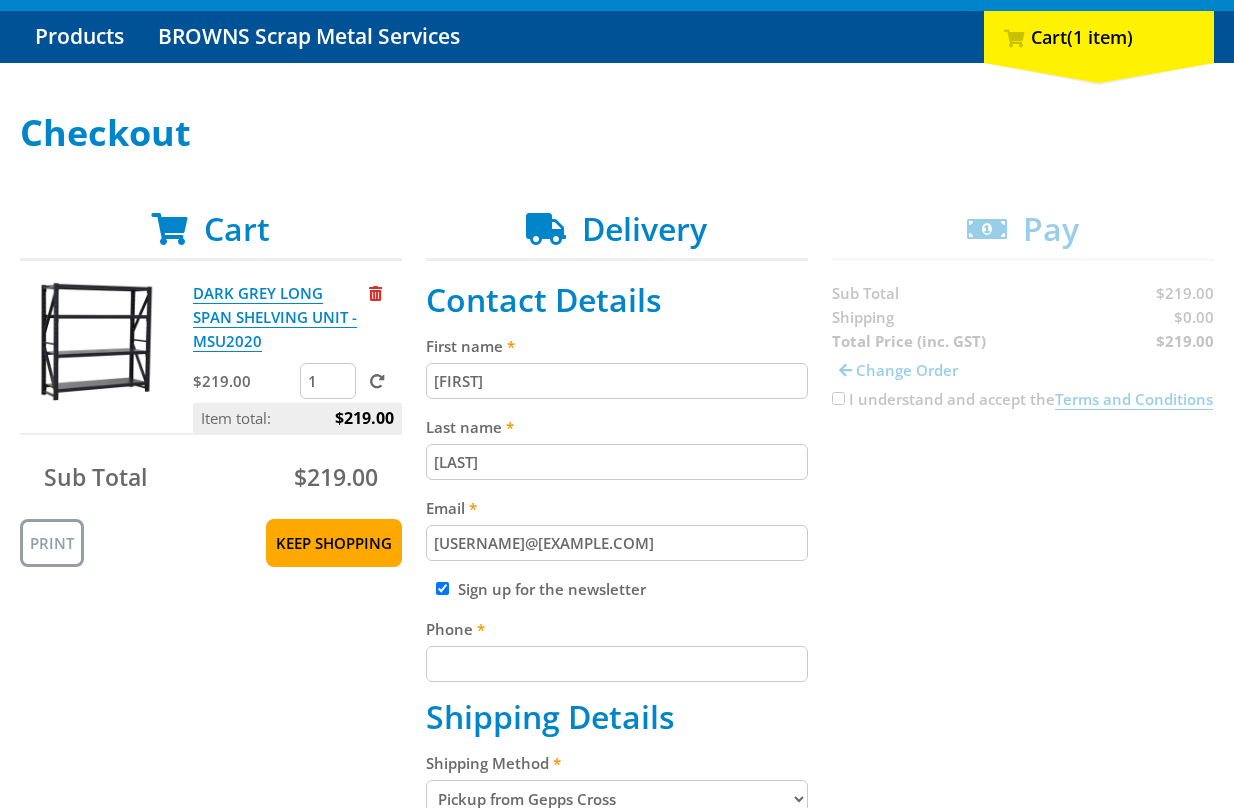 type on "0414261301" 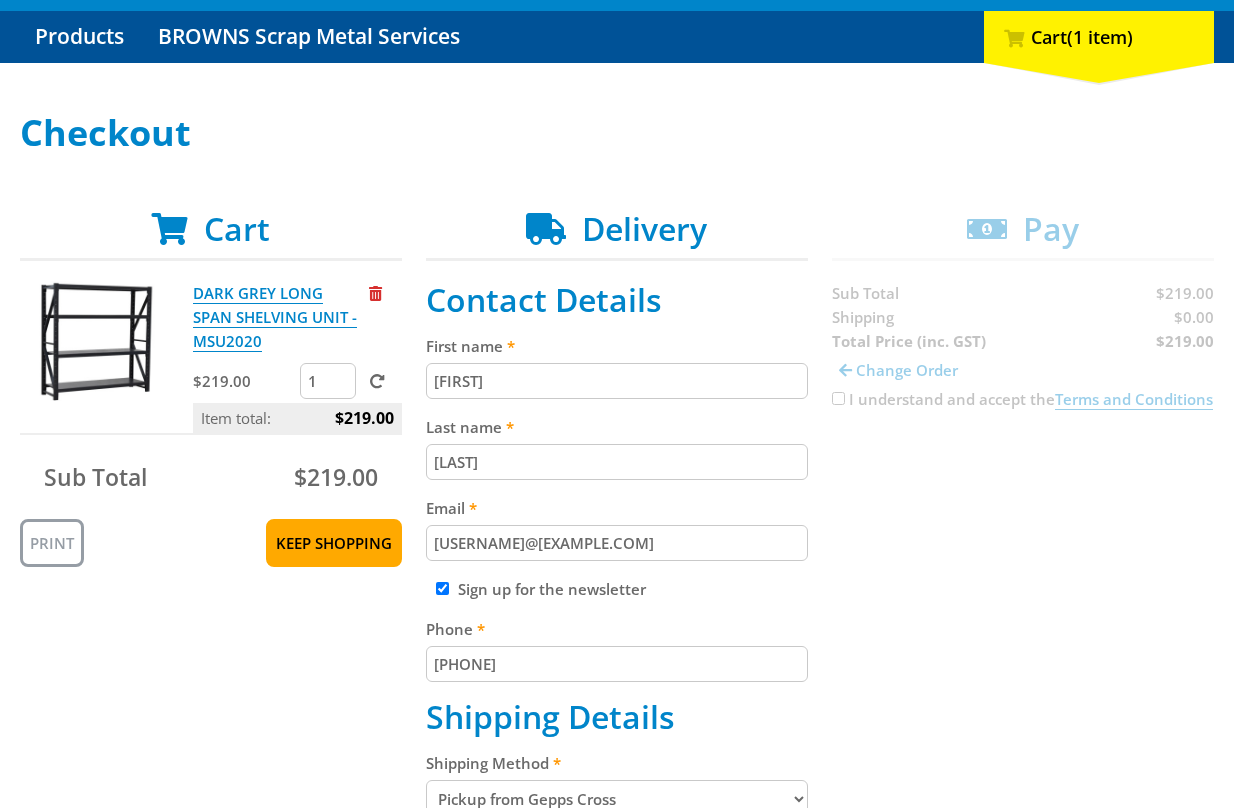 click on "stephen.pearce@bendigoadelaide.com.au" at bounding box center (617, 543) 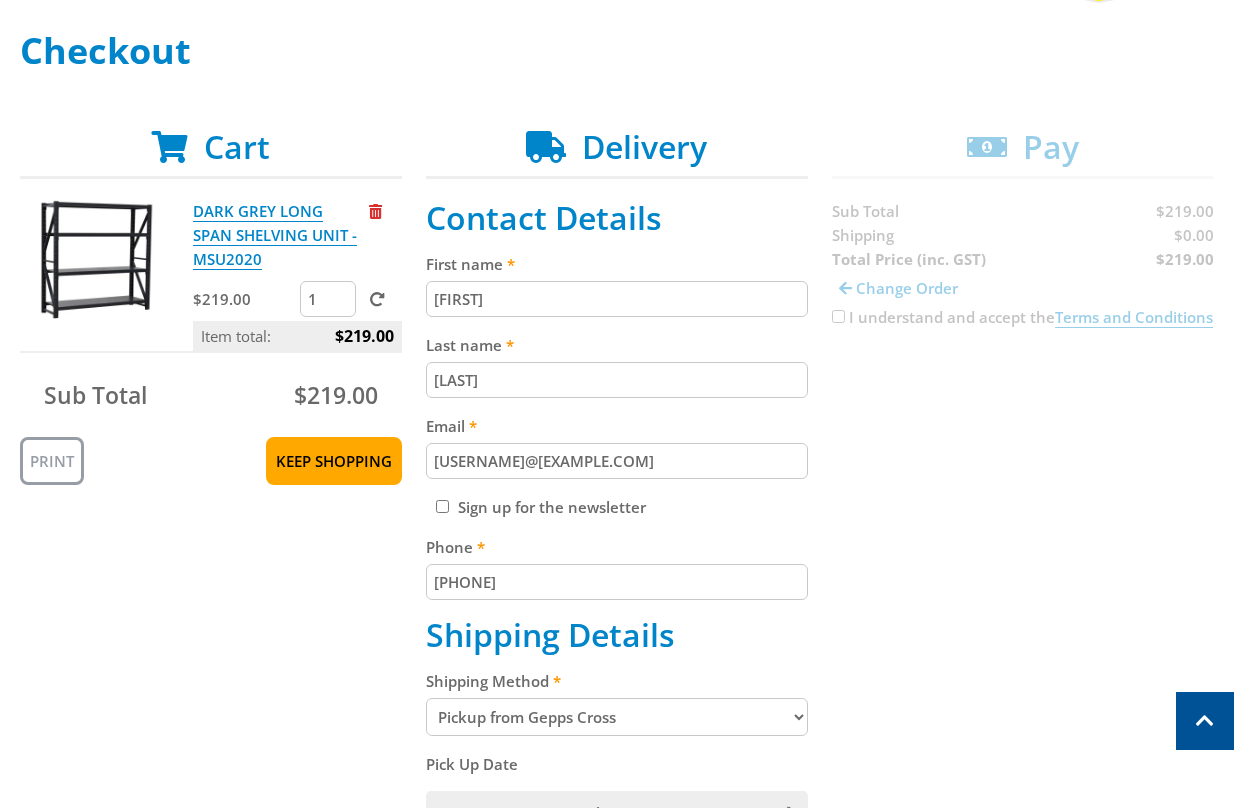 scroll, scrollTop: 267, scrollLeft: 0, axis: vertical 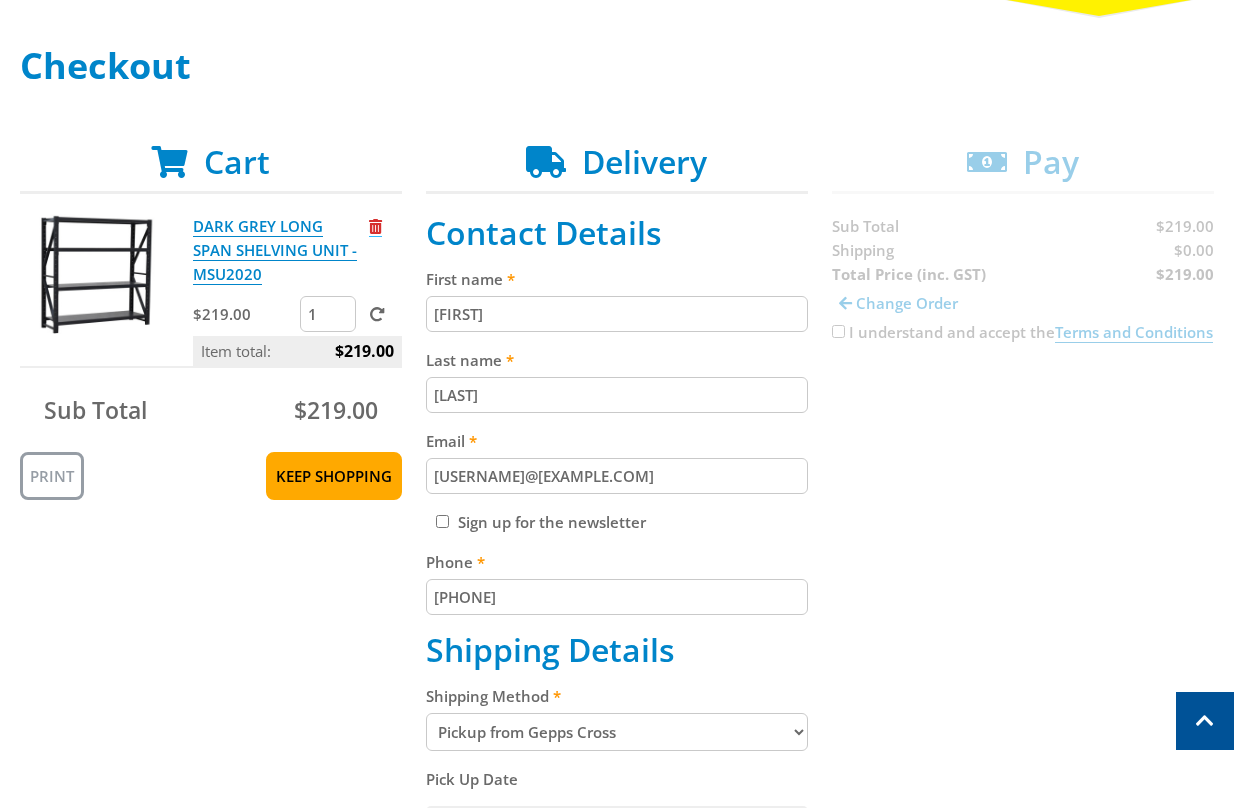 click at bounding box center (375, 226) 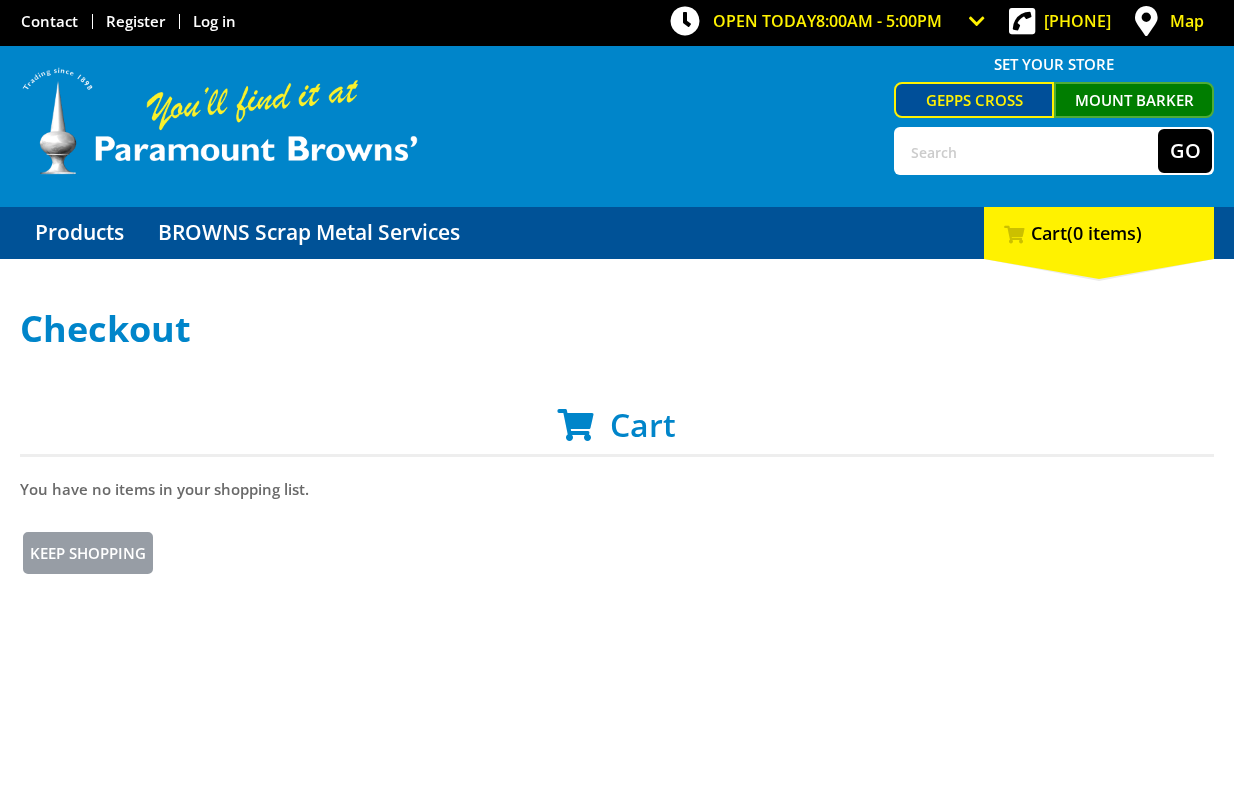 scroll, scrollTop: 0, scrollLeft: 0, axis: both 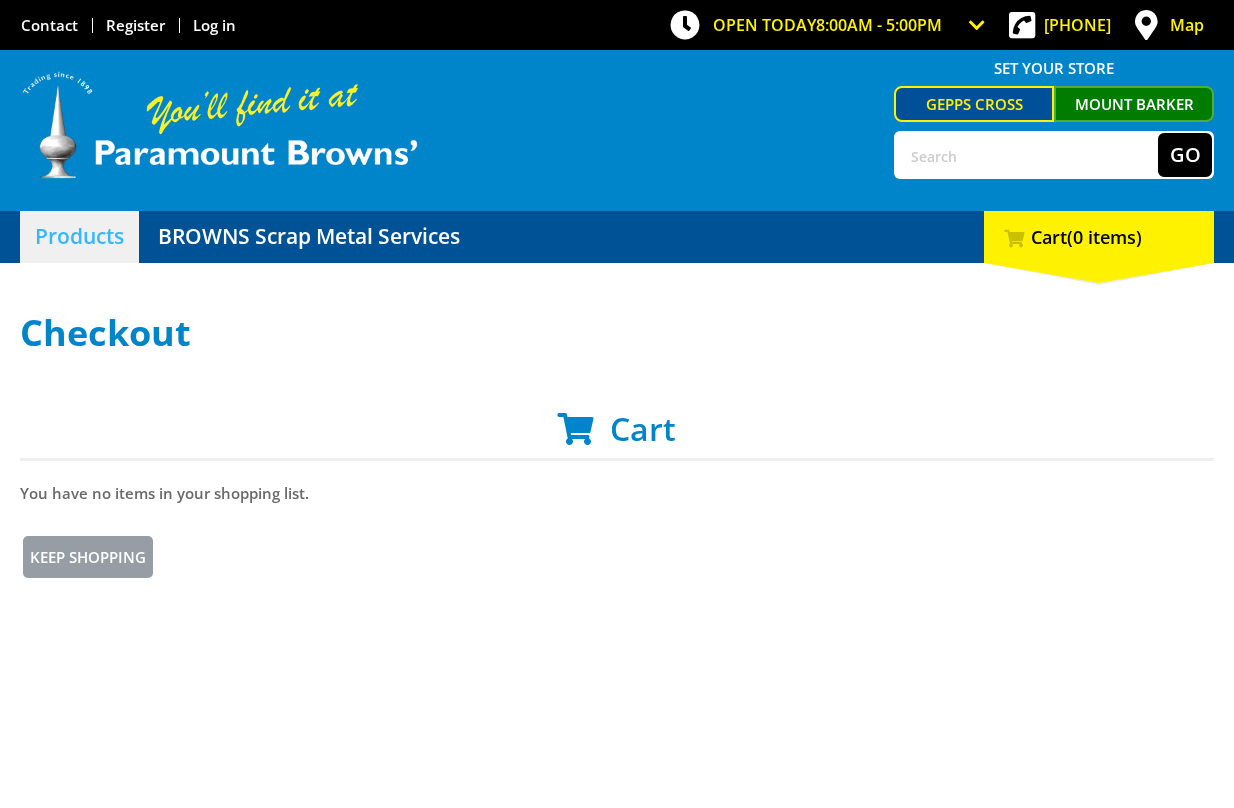 click on "Products" at bounding box center [79, 237] 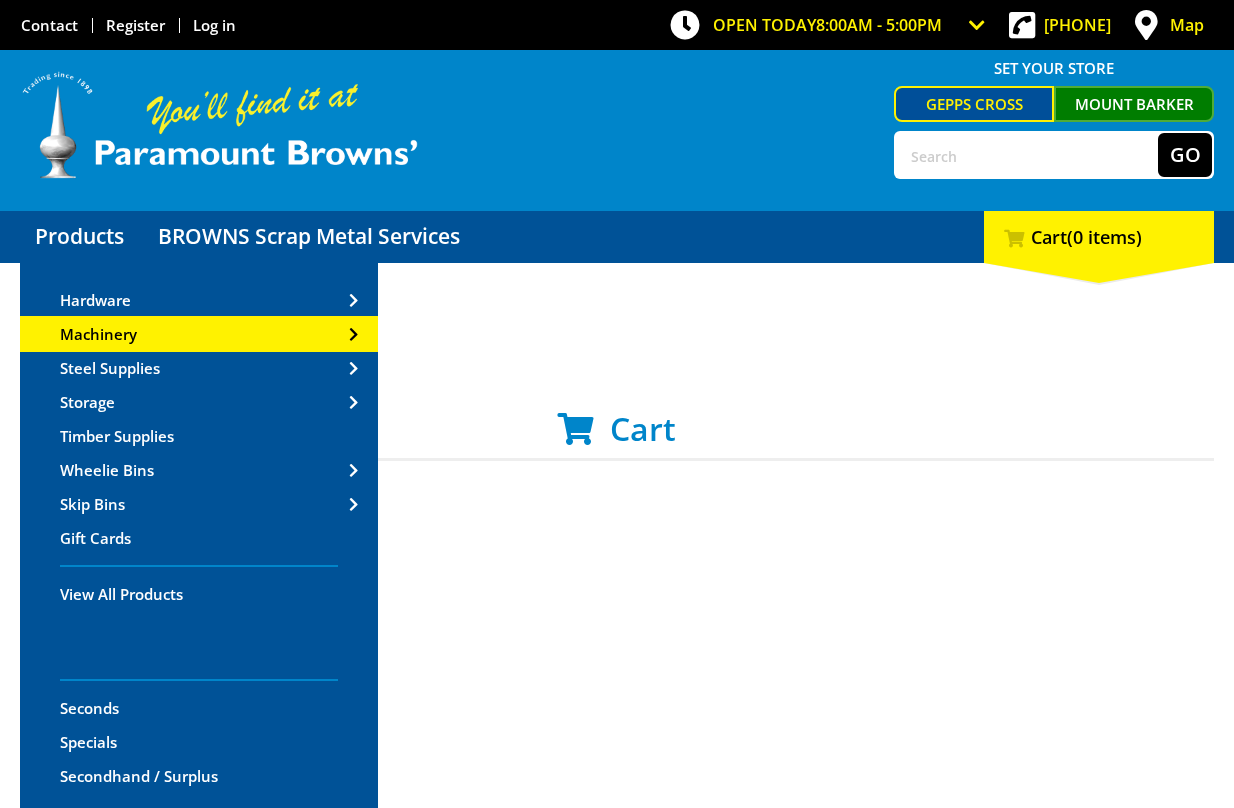 click on "Machinery" at bounding box center (98, 334) 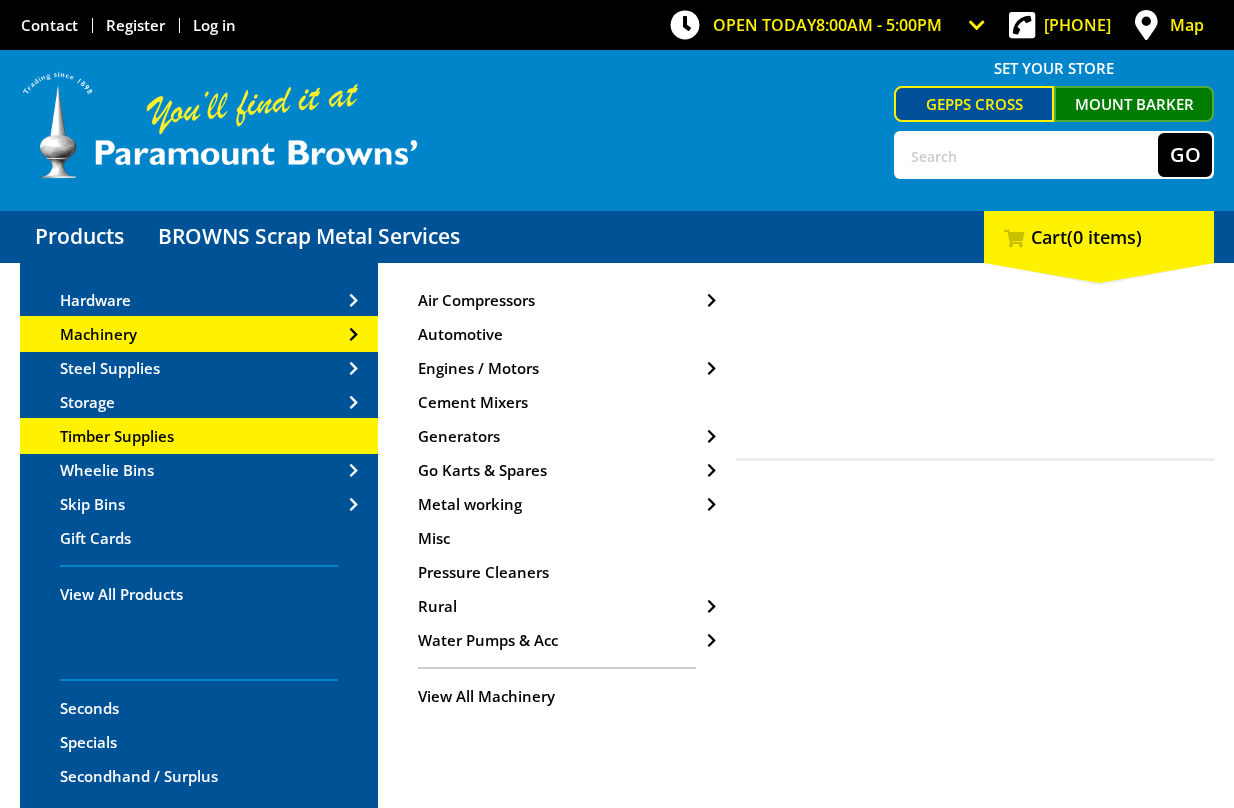 click on "Timber Supplies" at bounding box center [117, 436] 